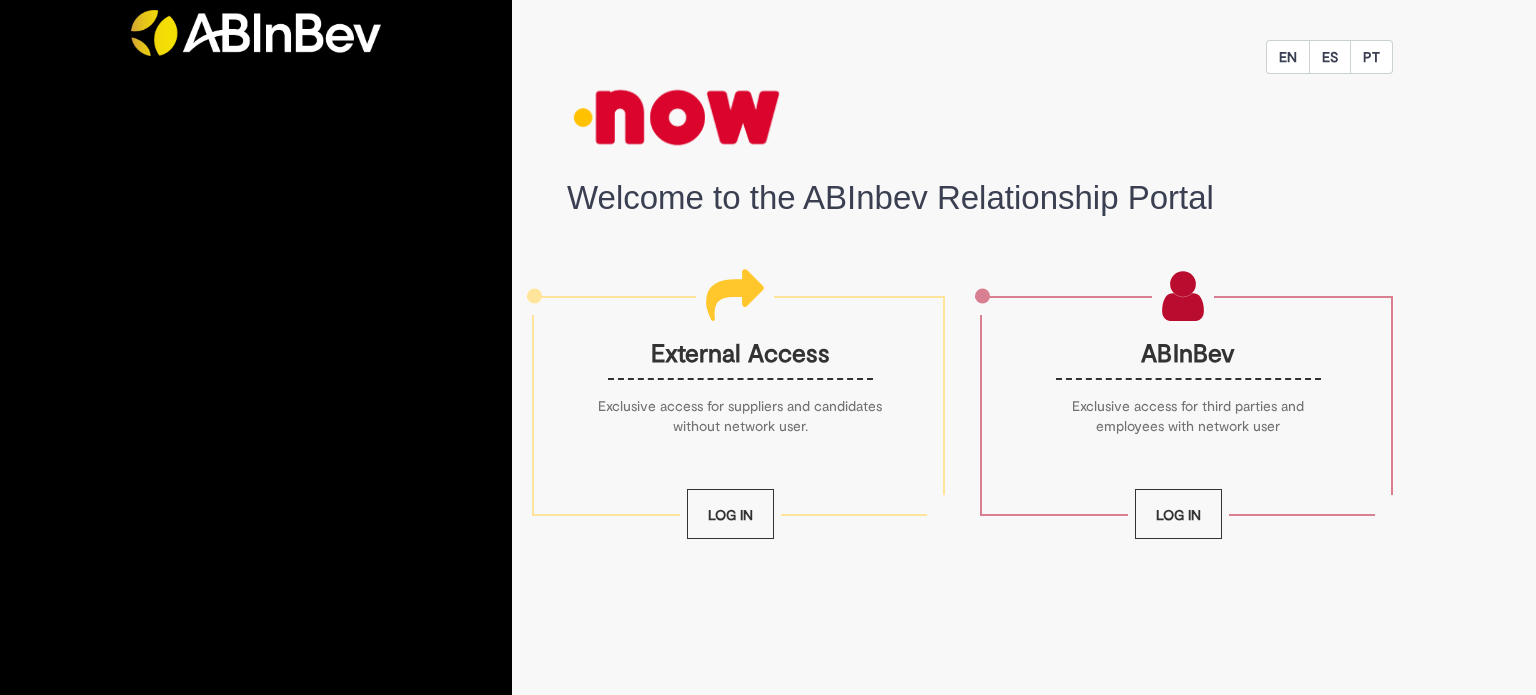 scroll, scrollTop: 0, scrollLeft: 0, axis: both 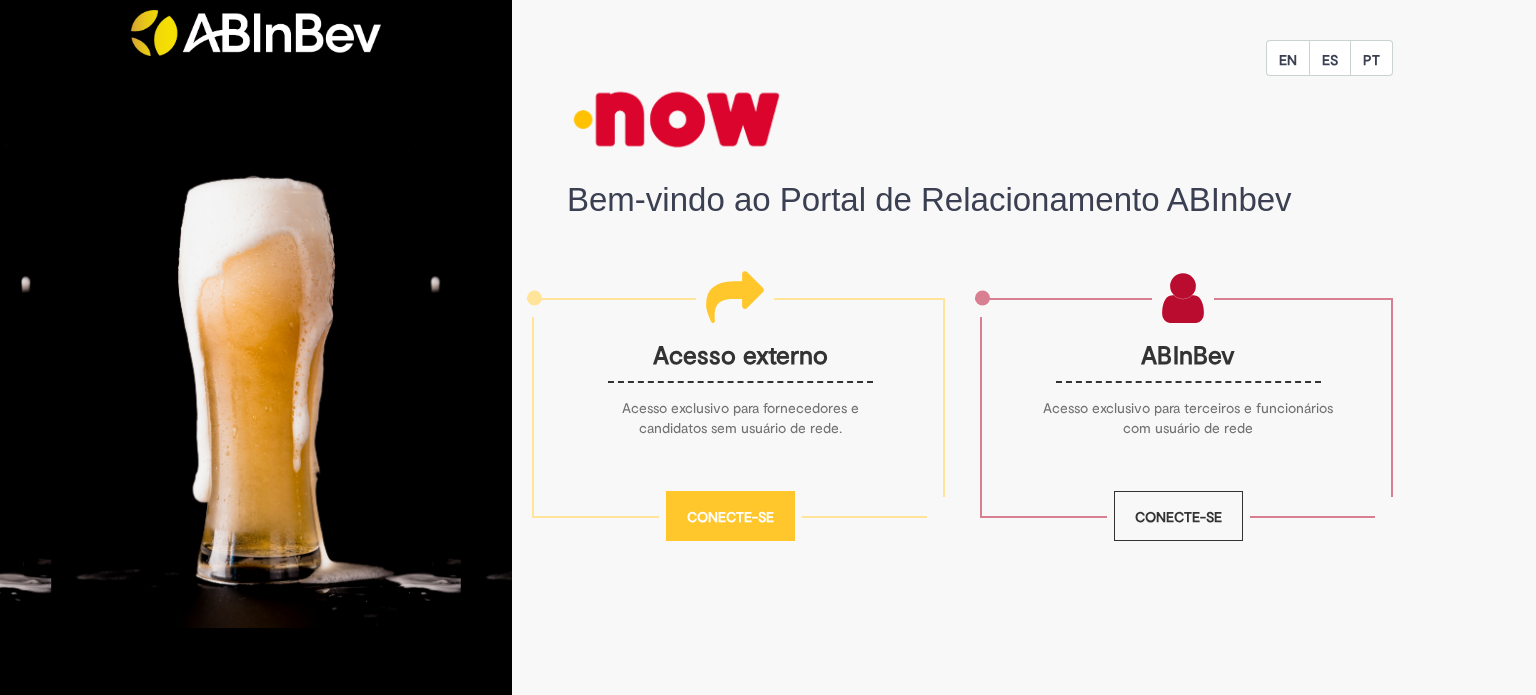 click on "Conecte-se" at bounding box center [730, 517] 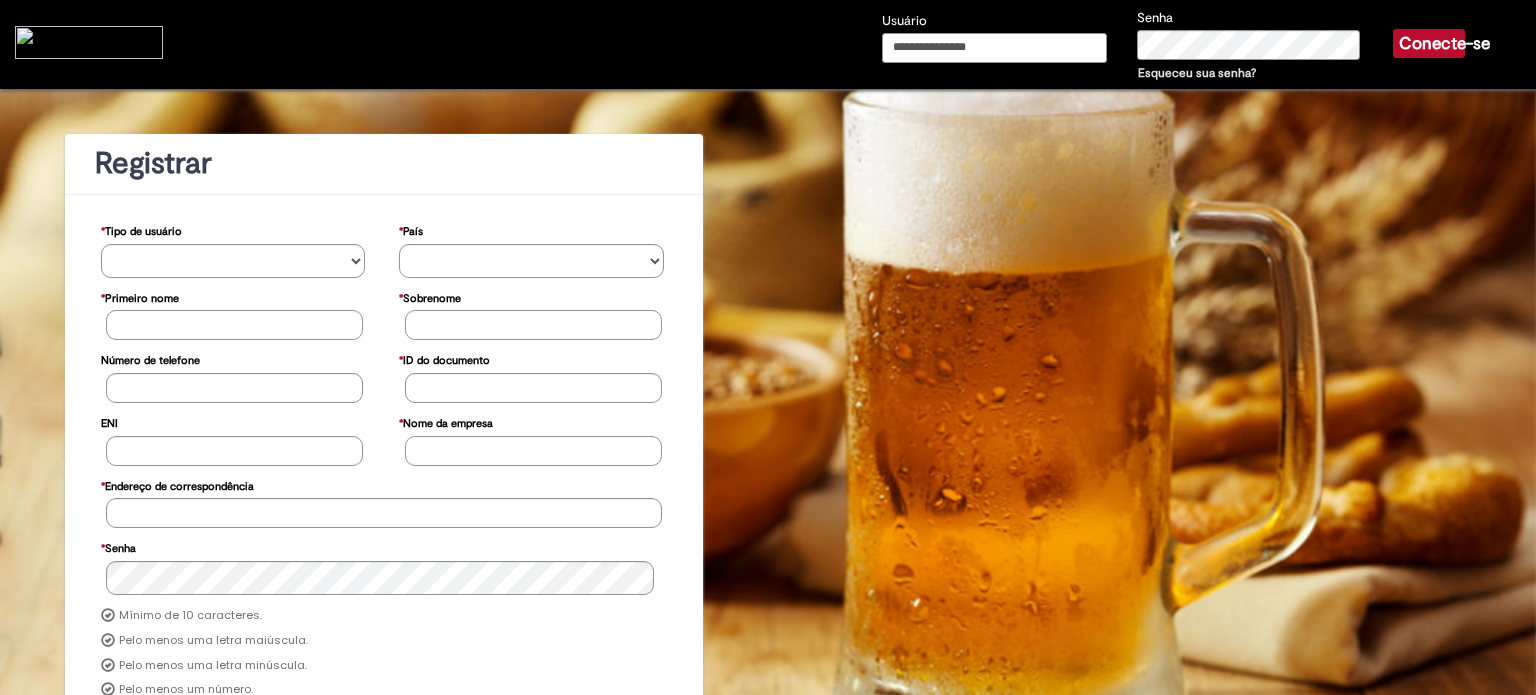 click on "Usuário" at bounding box center [995, 48] 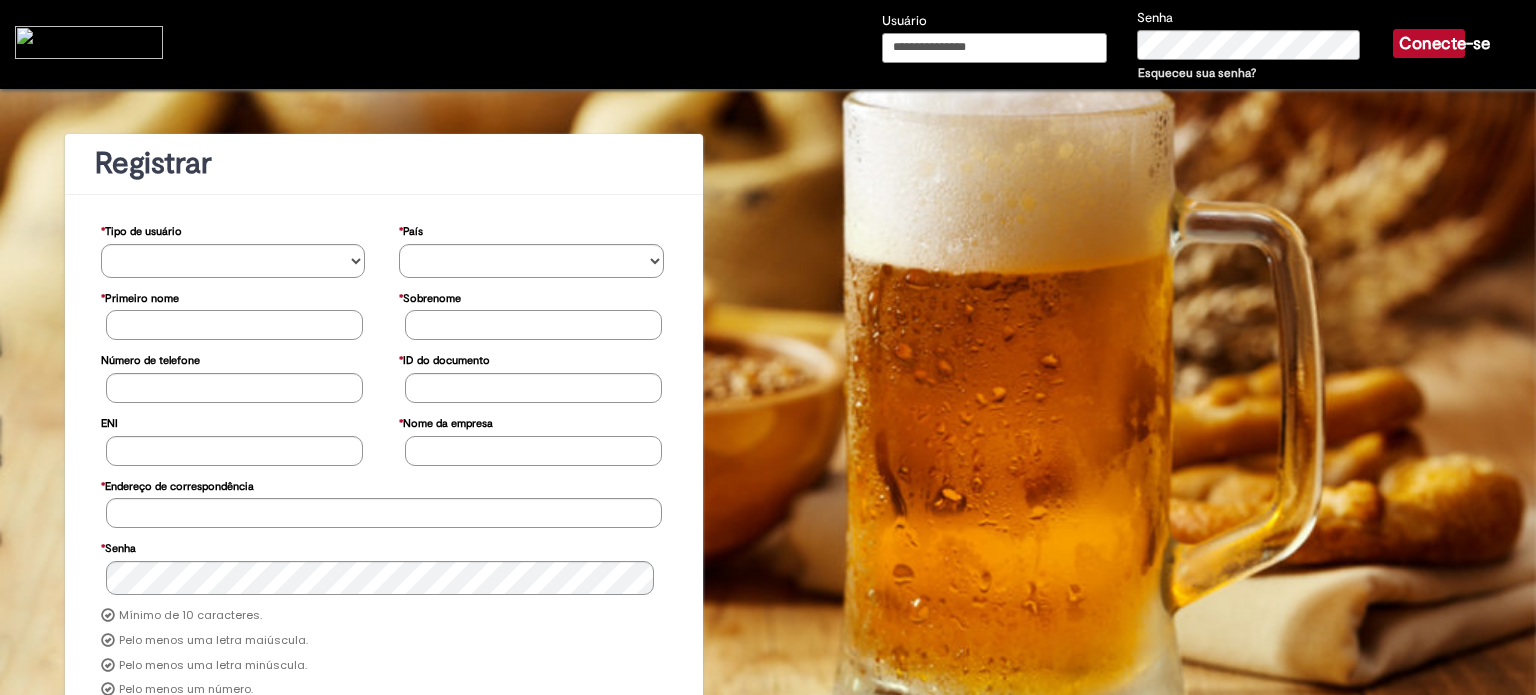 type on "**********" 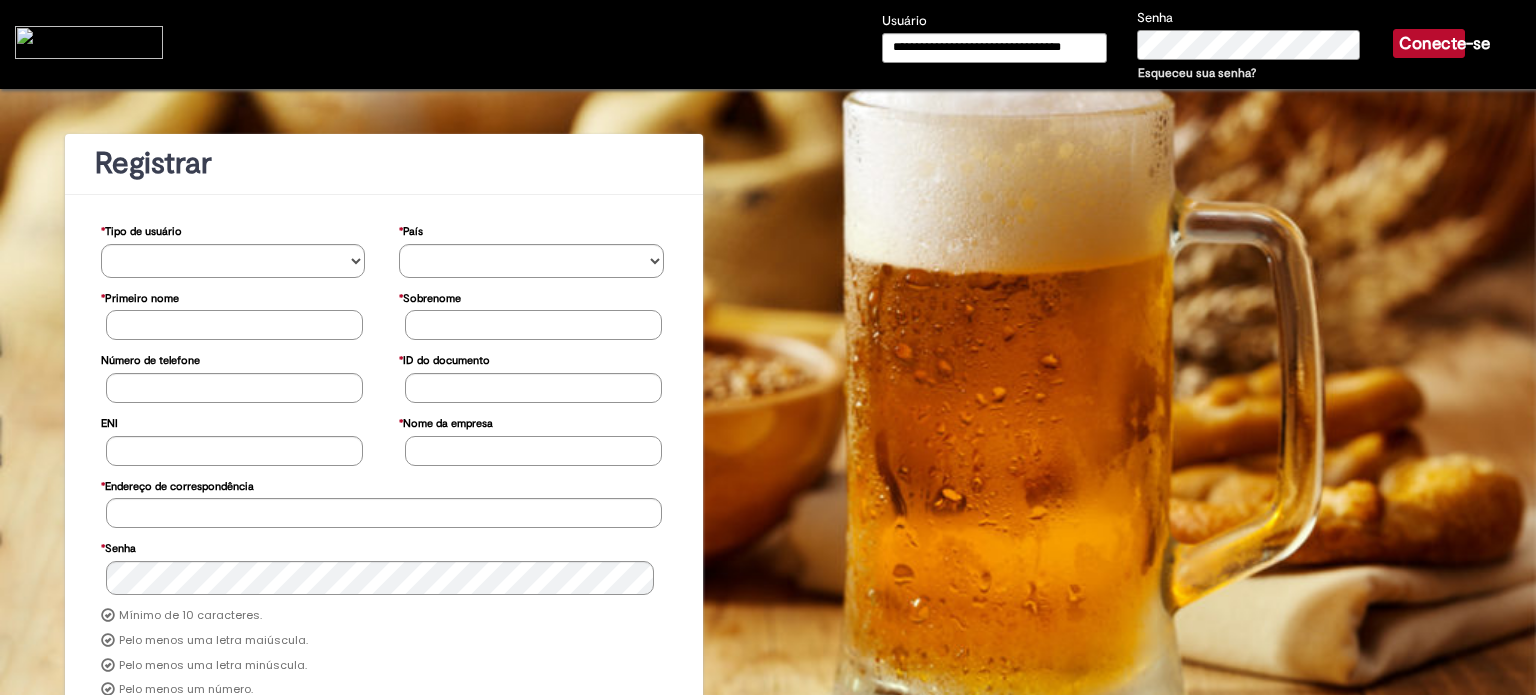 click on "Conecte-se" at bounding box center [1429, 43] 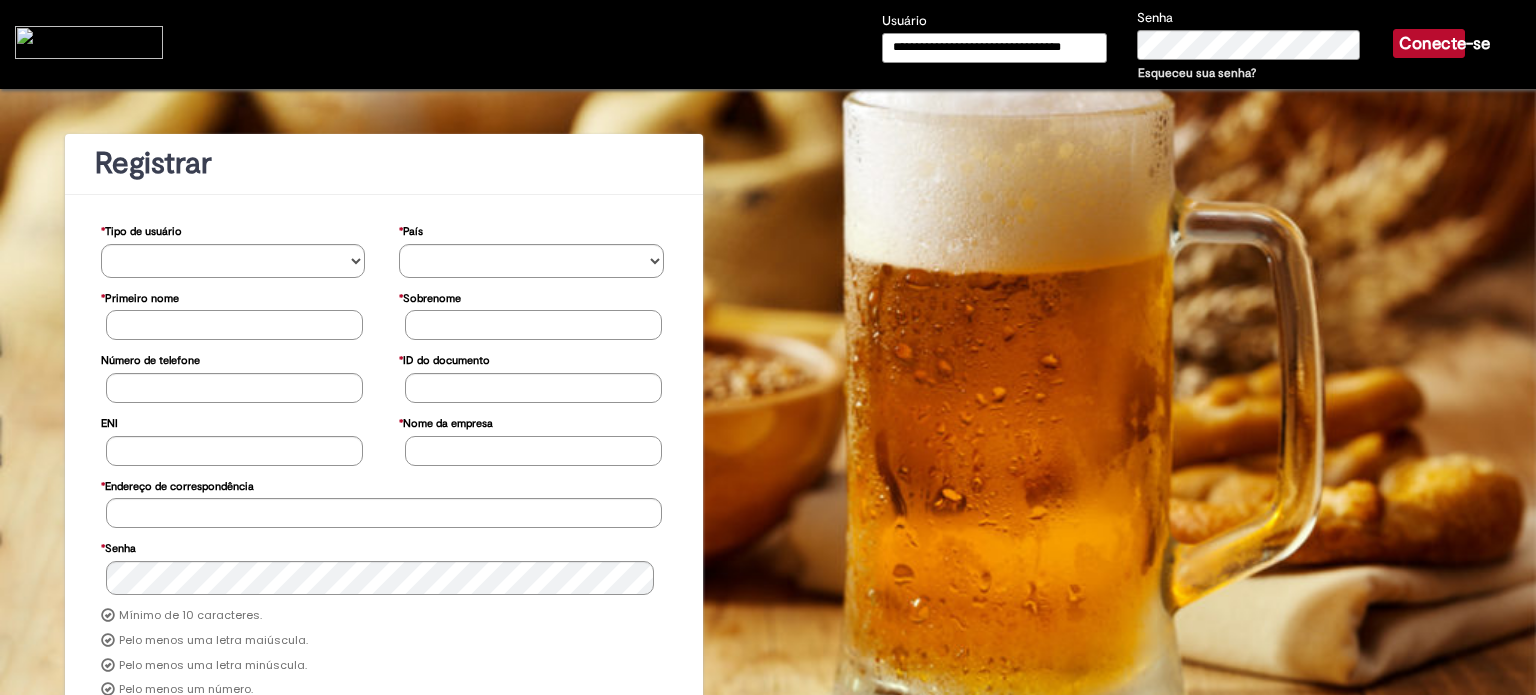 type 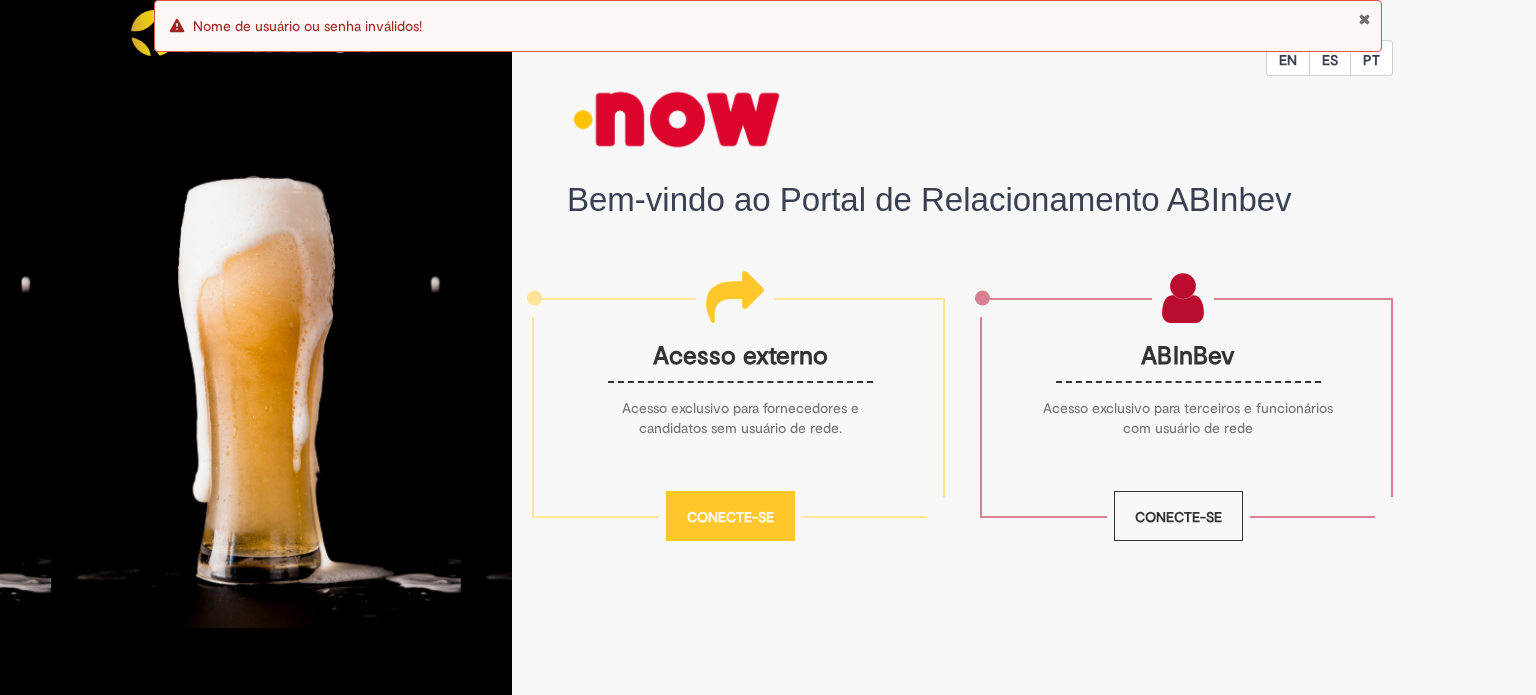 click on "Conecte-se" at bounding box center [730, 516] 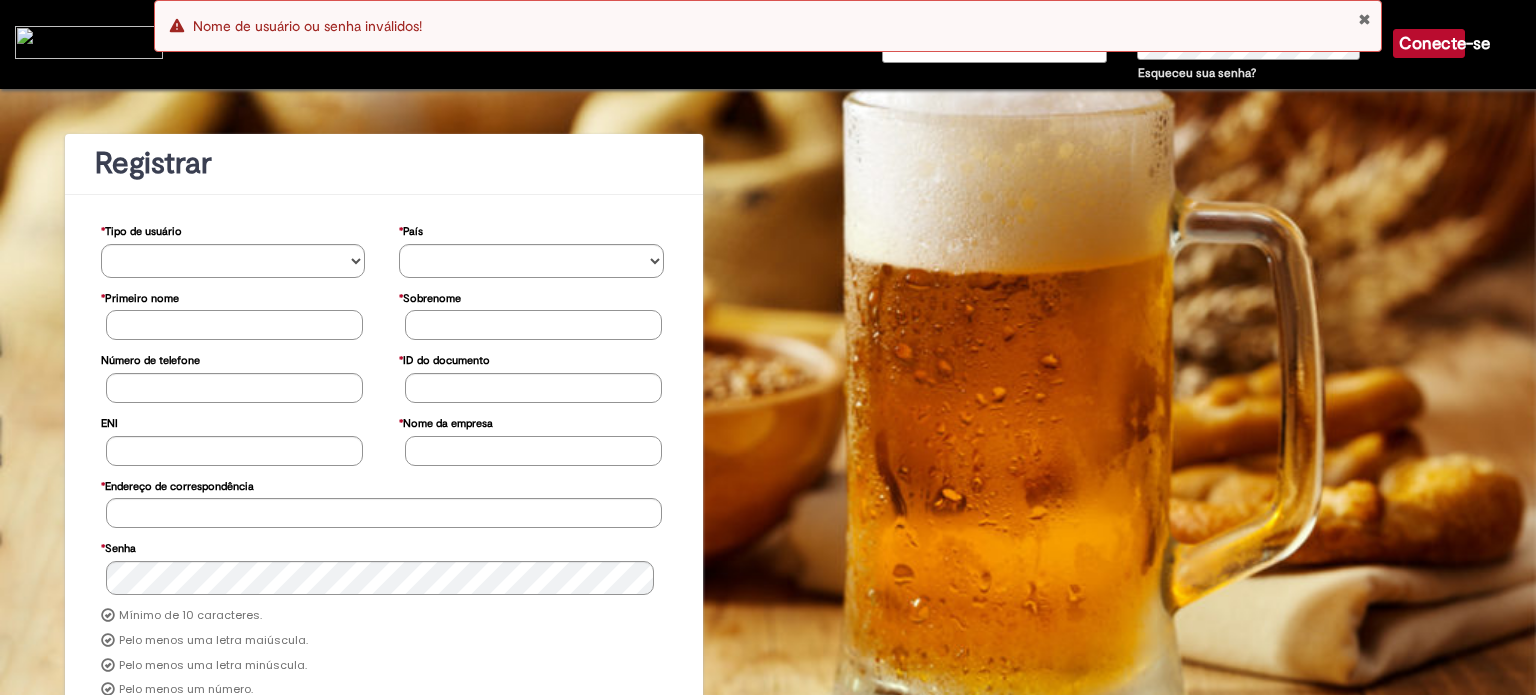 click on "Erro 			 Nome de usuário ou senha inválidos!" at bounding box center [768, 26] 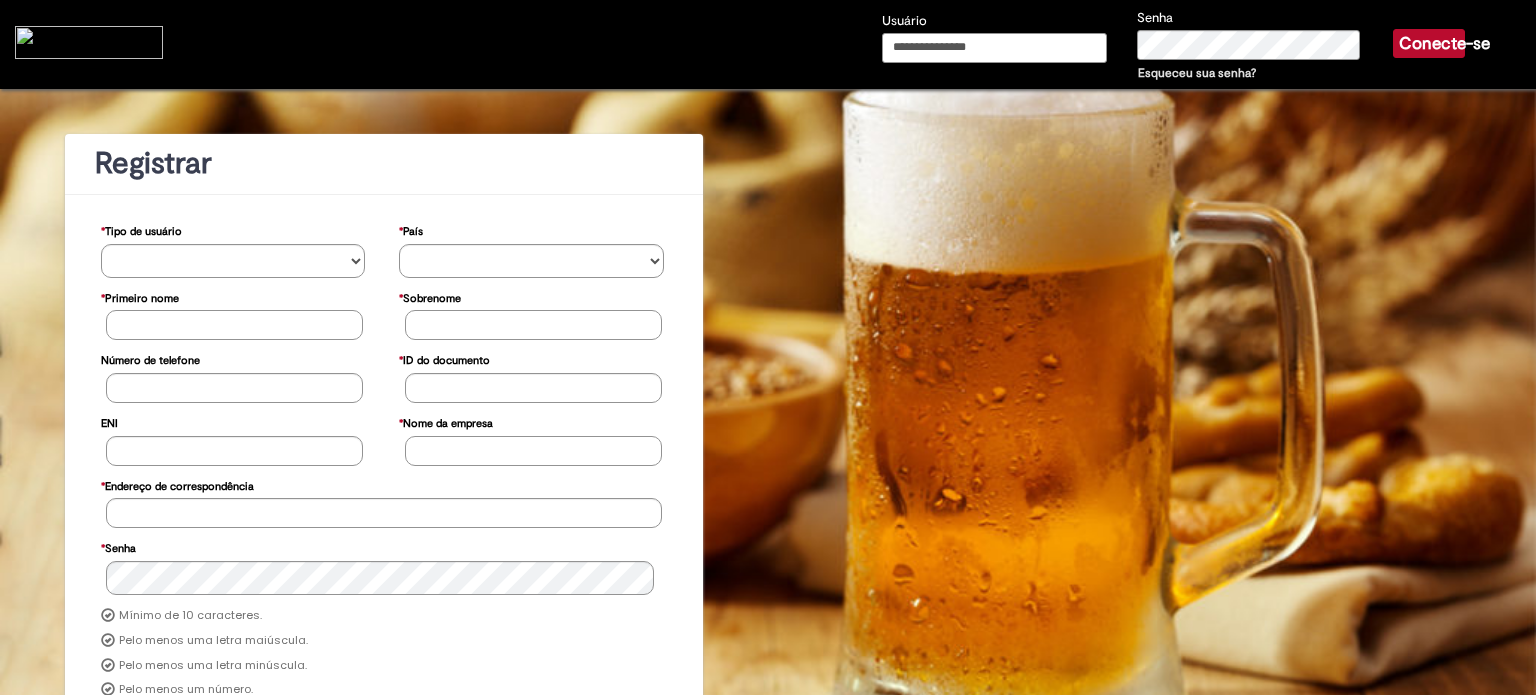 click on "Usuário" at bounding box center [995, 48] 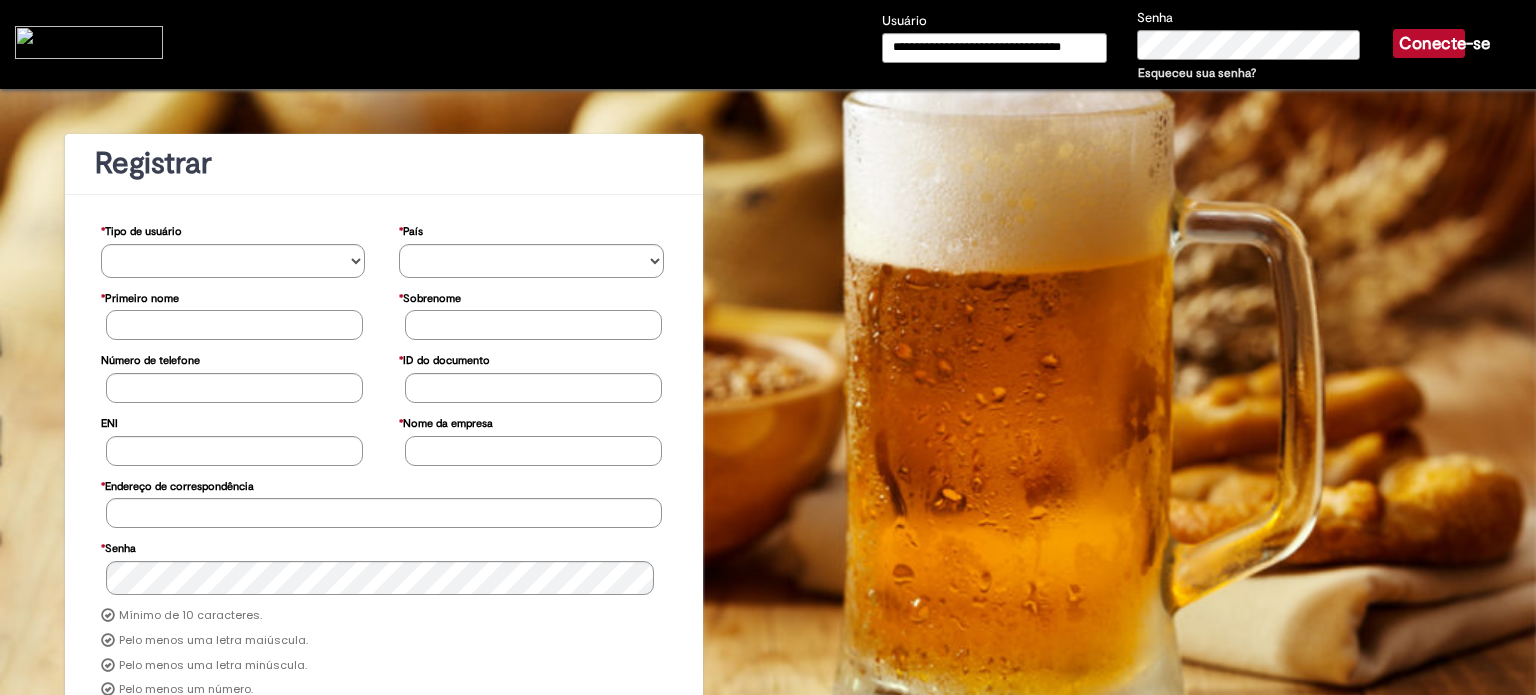 click on "Esqueceu sua senha?" at bounding box center (1197, 73) 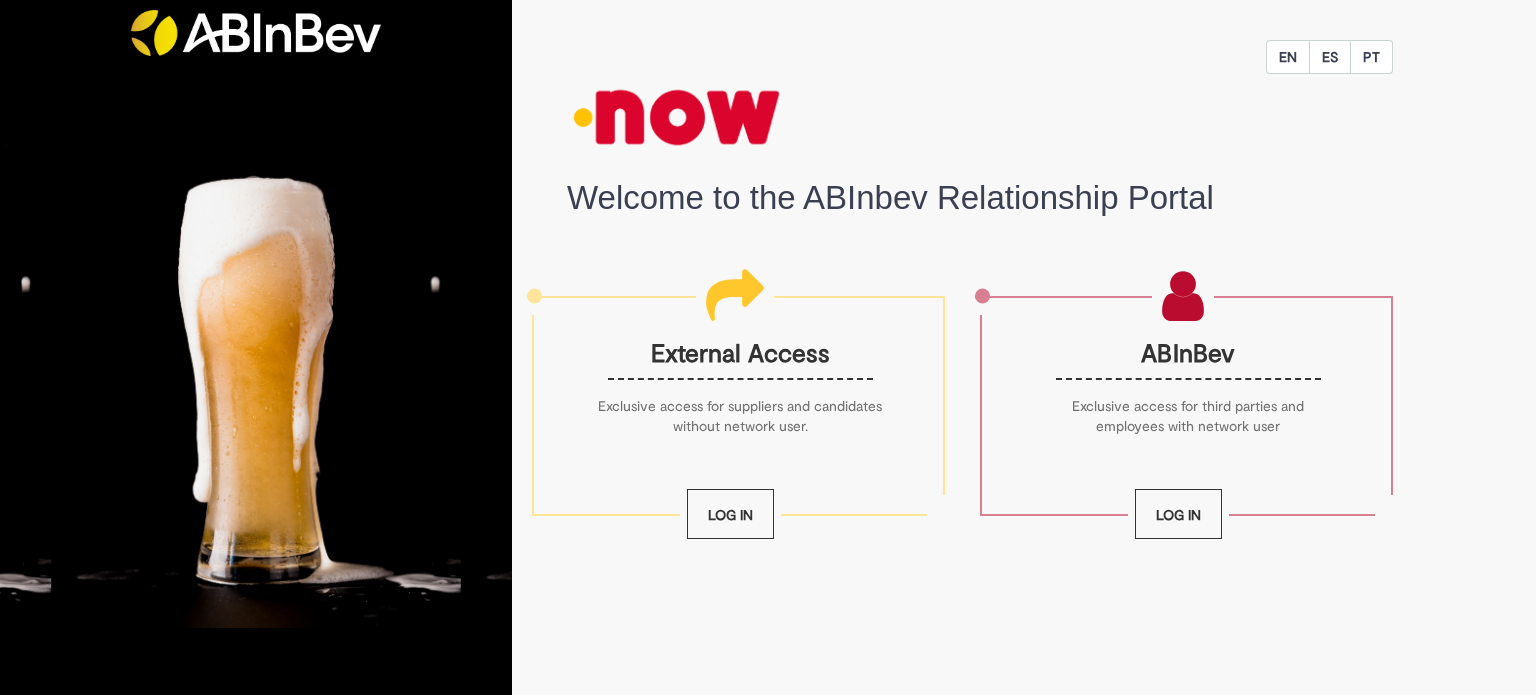 scroll, scrollTop: 0, scrollLeft: 0, axis: both 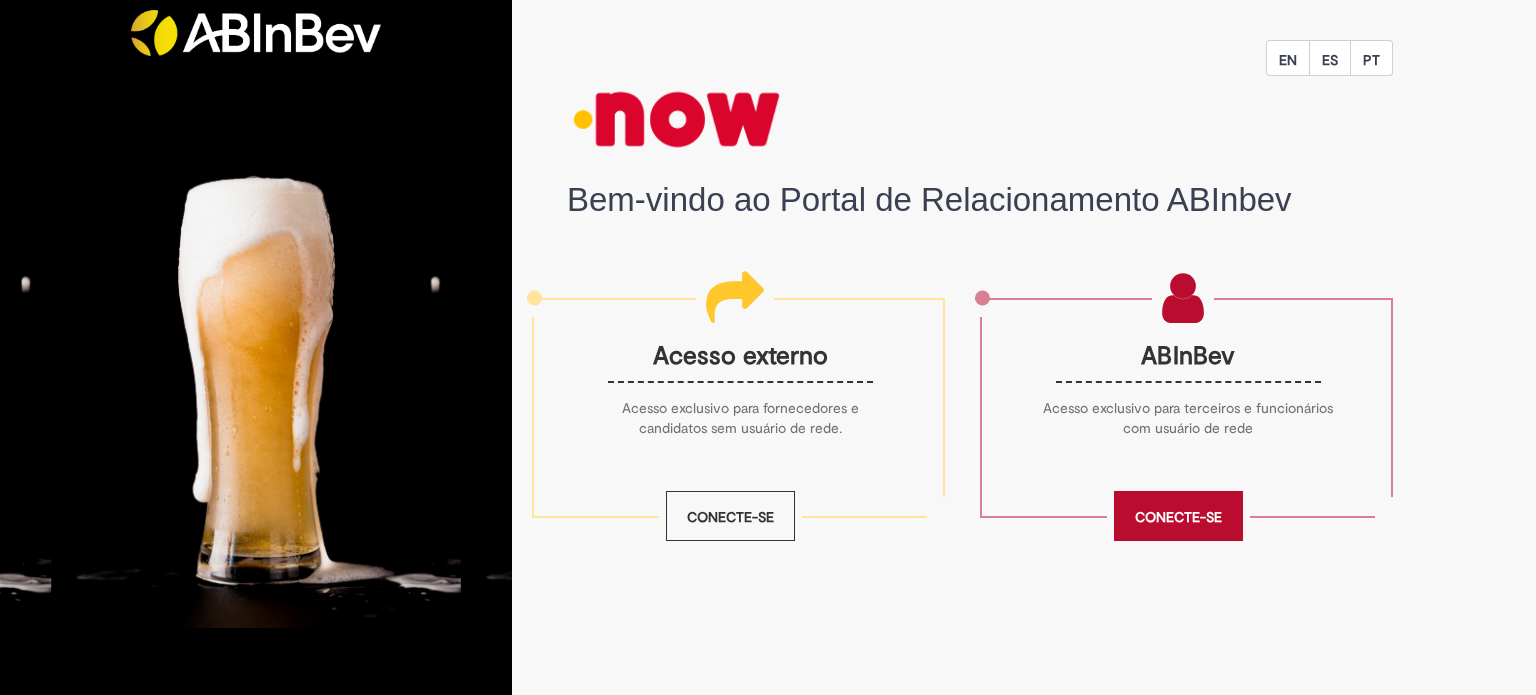 click on "Conecte-se" at bounding box center (1178, 517) 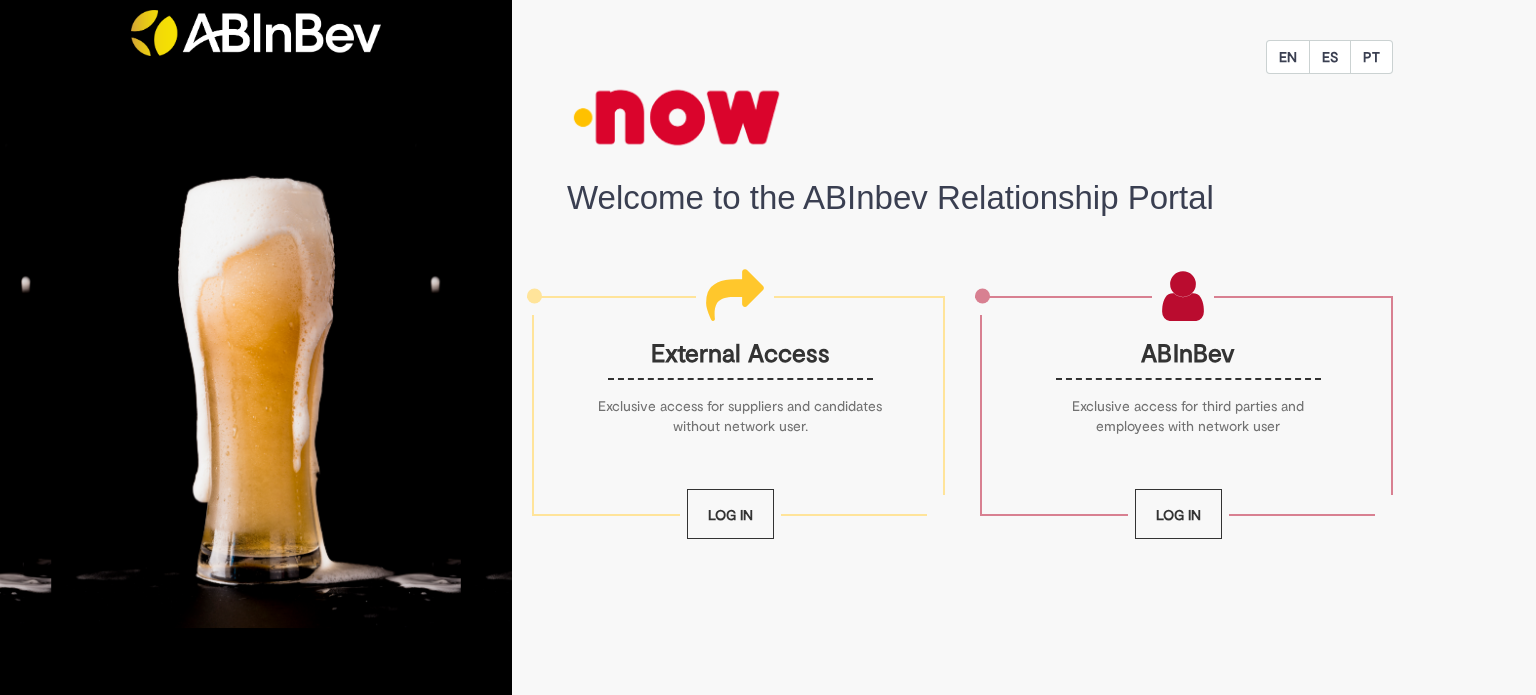 scroll, scrollTop: 0, scrollLeft: 0, axis: both 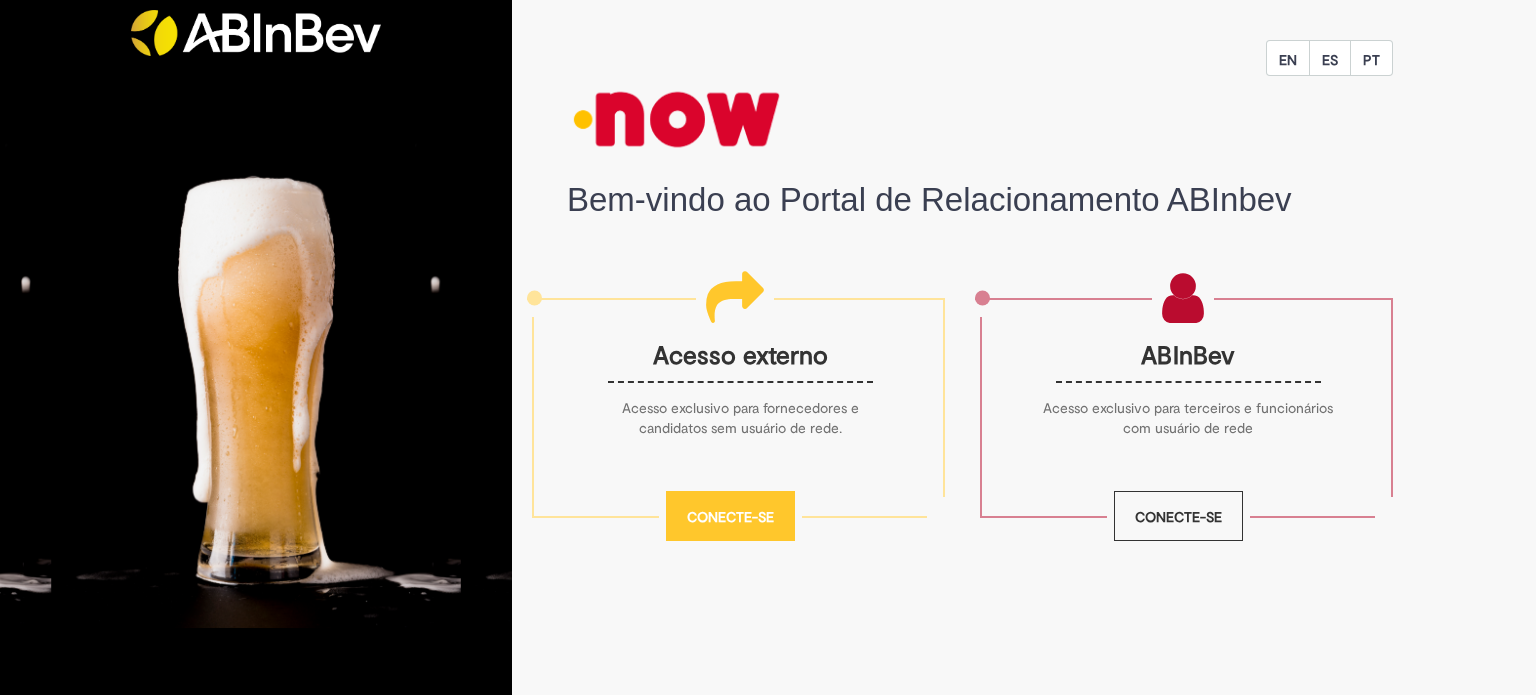 click on "Conecte-se" at bounding box center [730, 516] 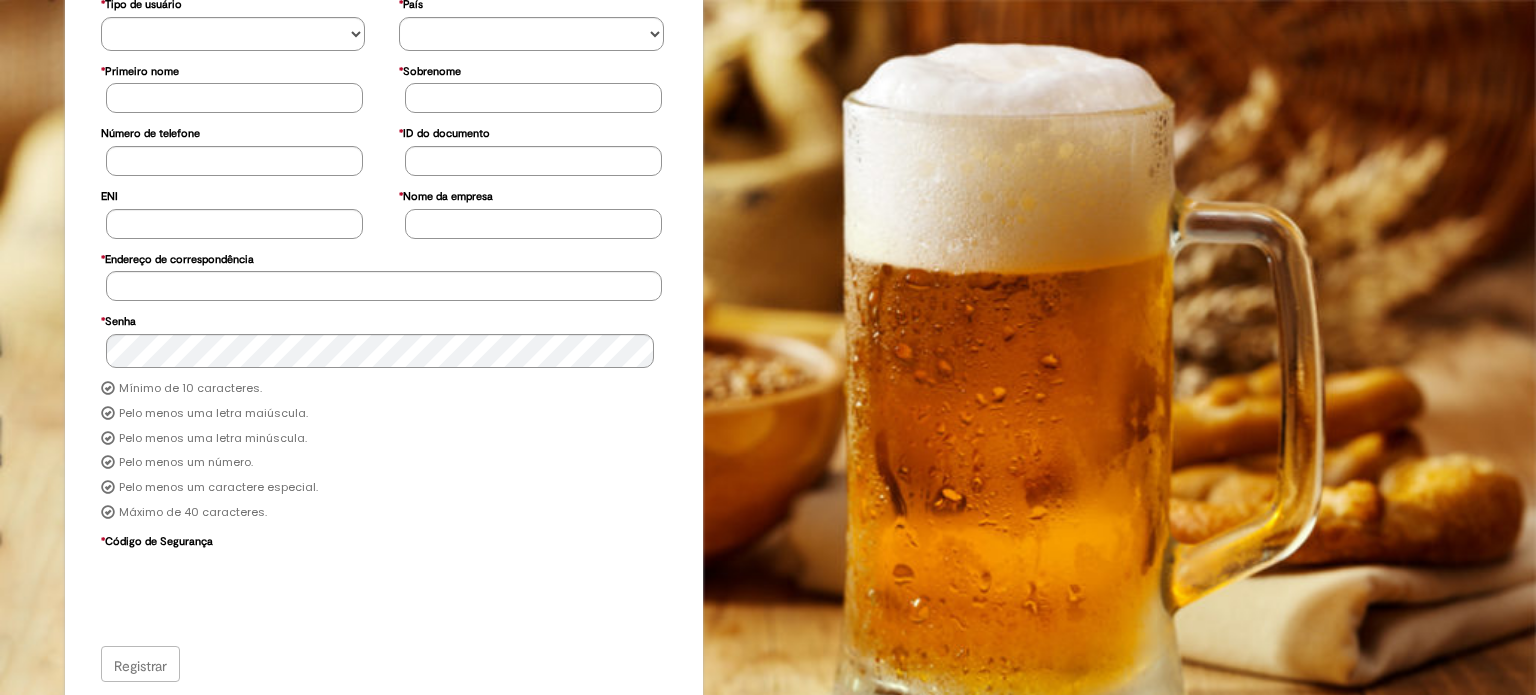 scroll, scrollTop: 0, scrollLeft: 0, axis: both 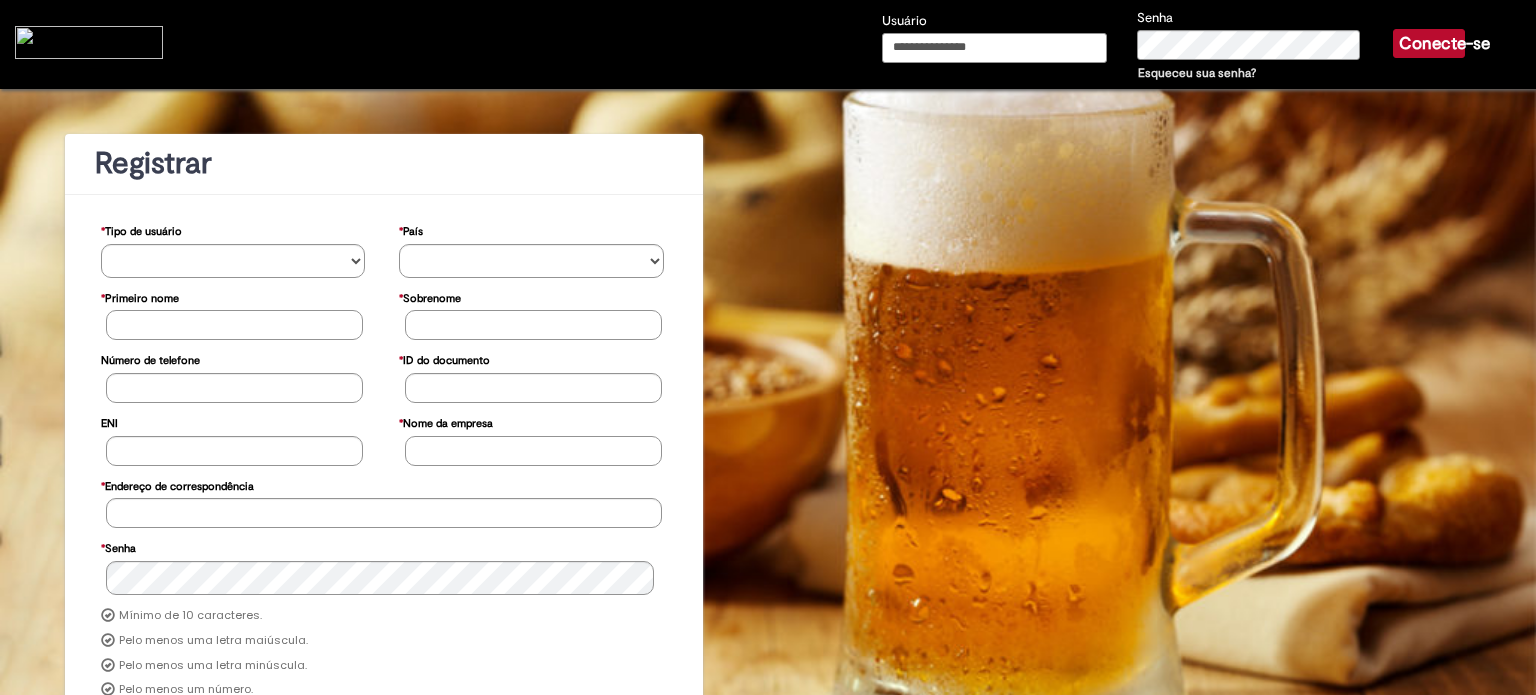 click on "Usuário" at bounding box center [995, 48] 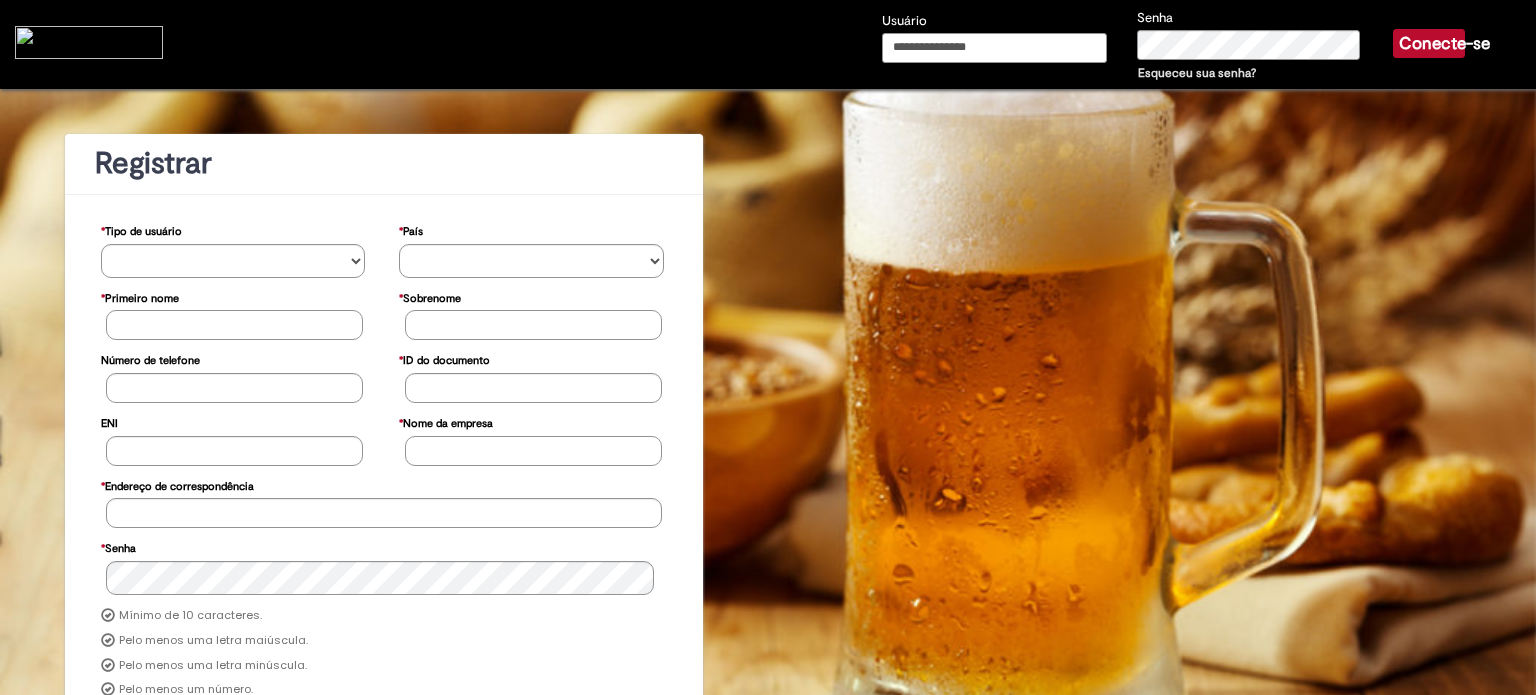 type on "**********" 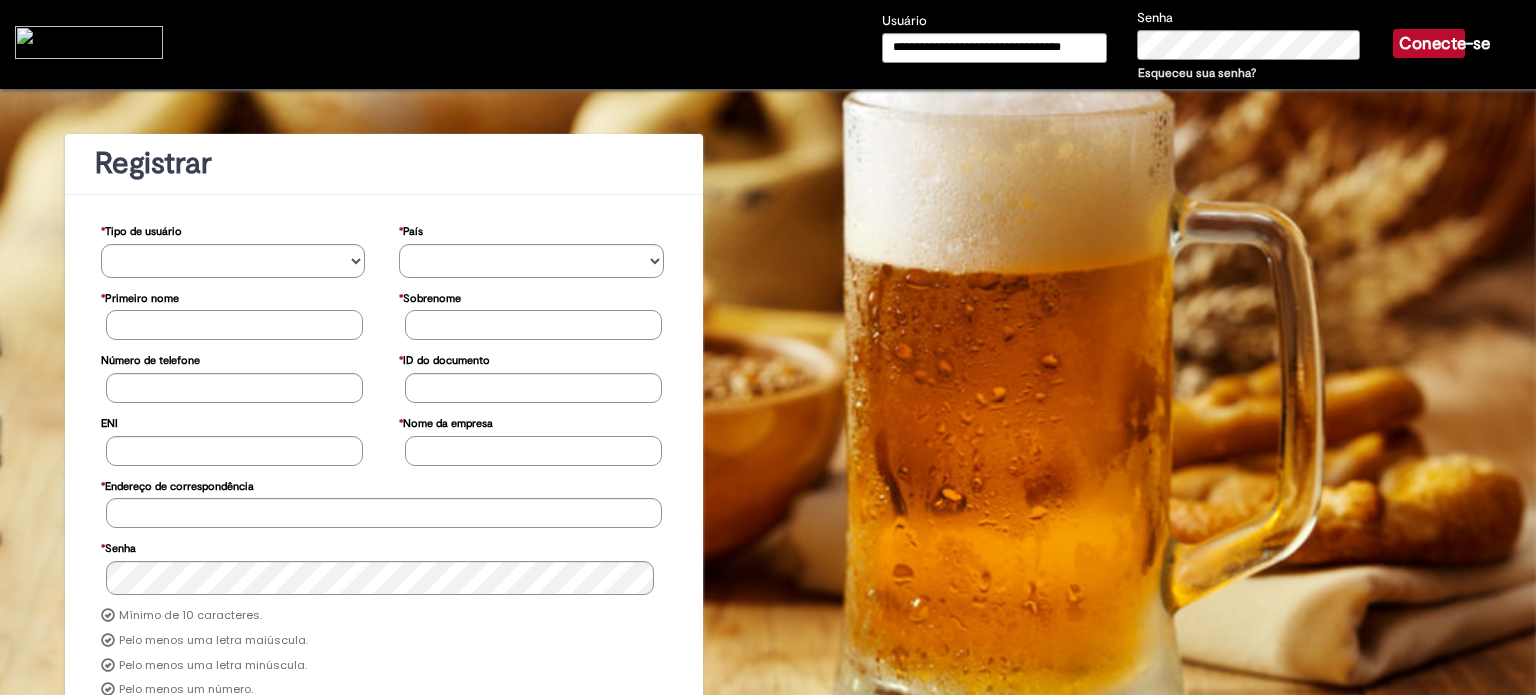 click on "Conecte-se" at bounding box center (1444, 43) 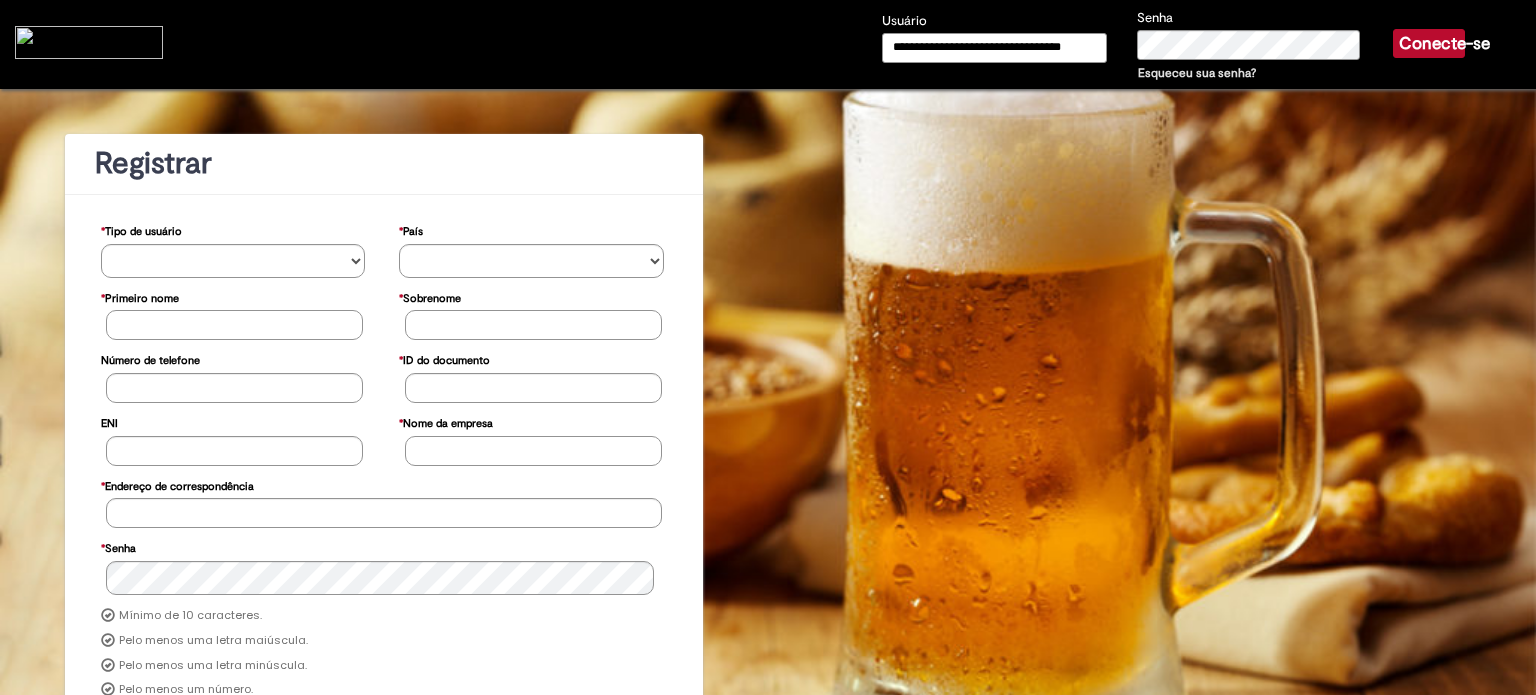 type 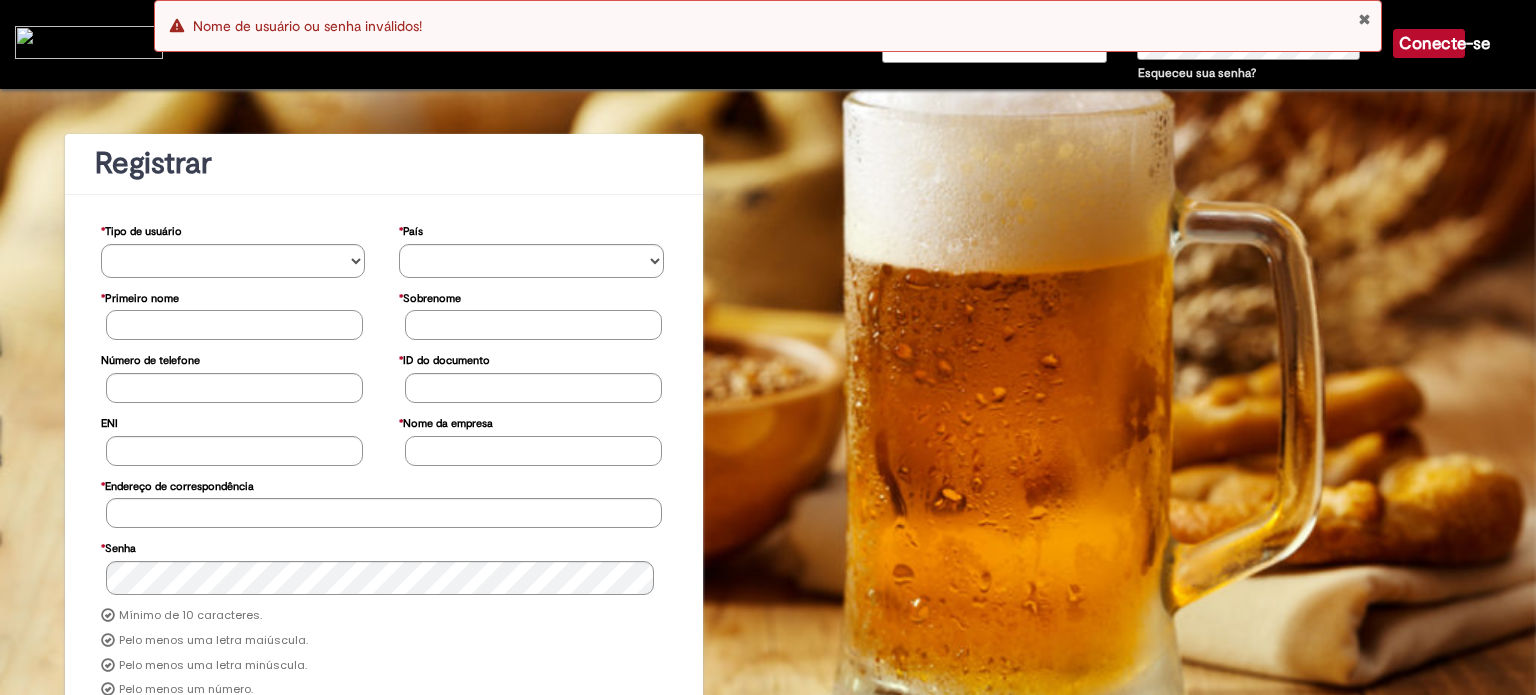 click on "Esqueceu sua senha?" at bounding box center (1197, 73) 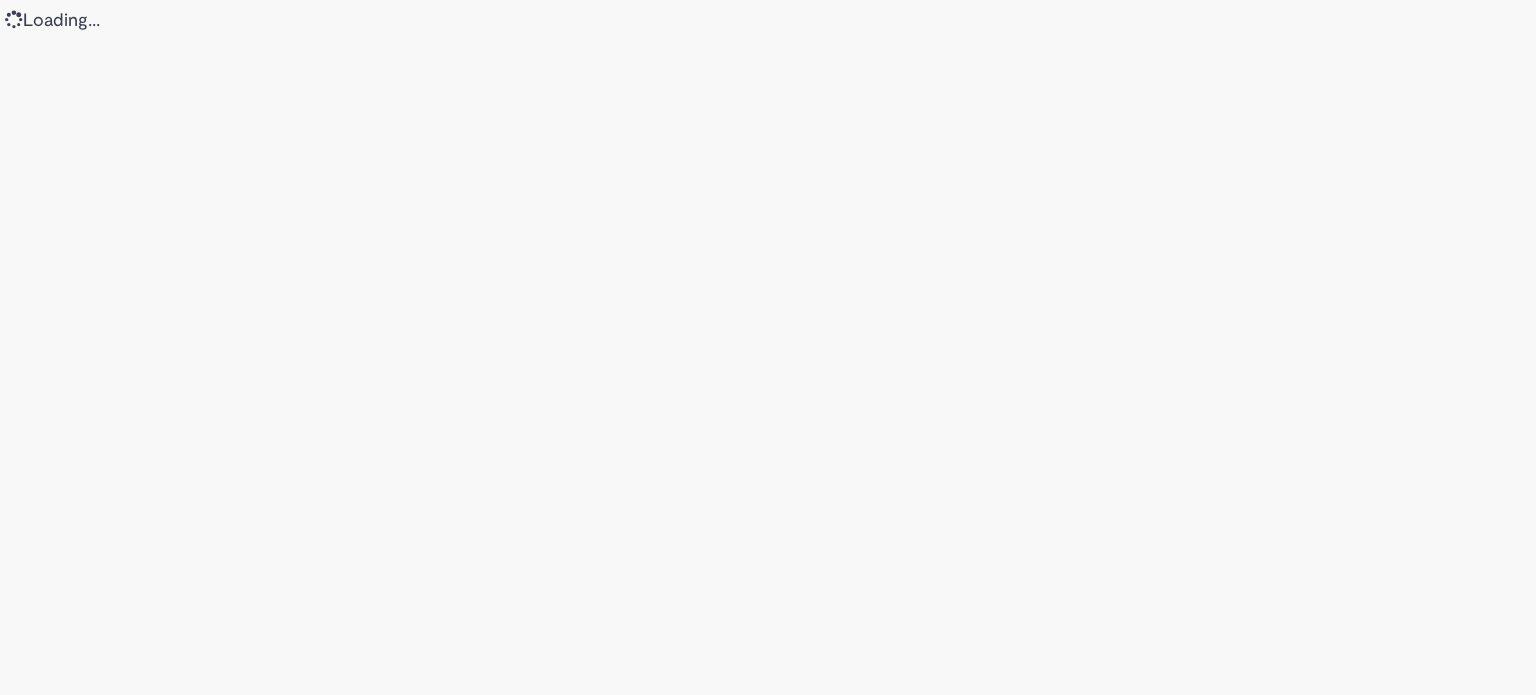 scroll, scrollTop: 0, scrollLeft: 0, axis: both 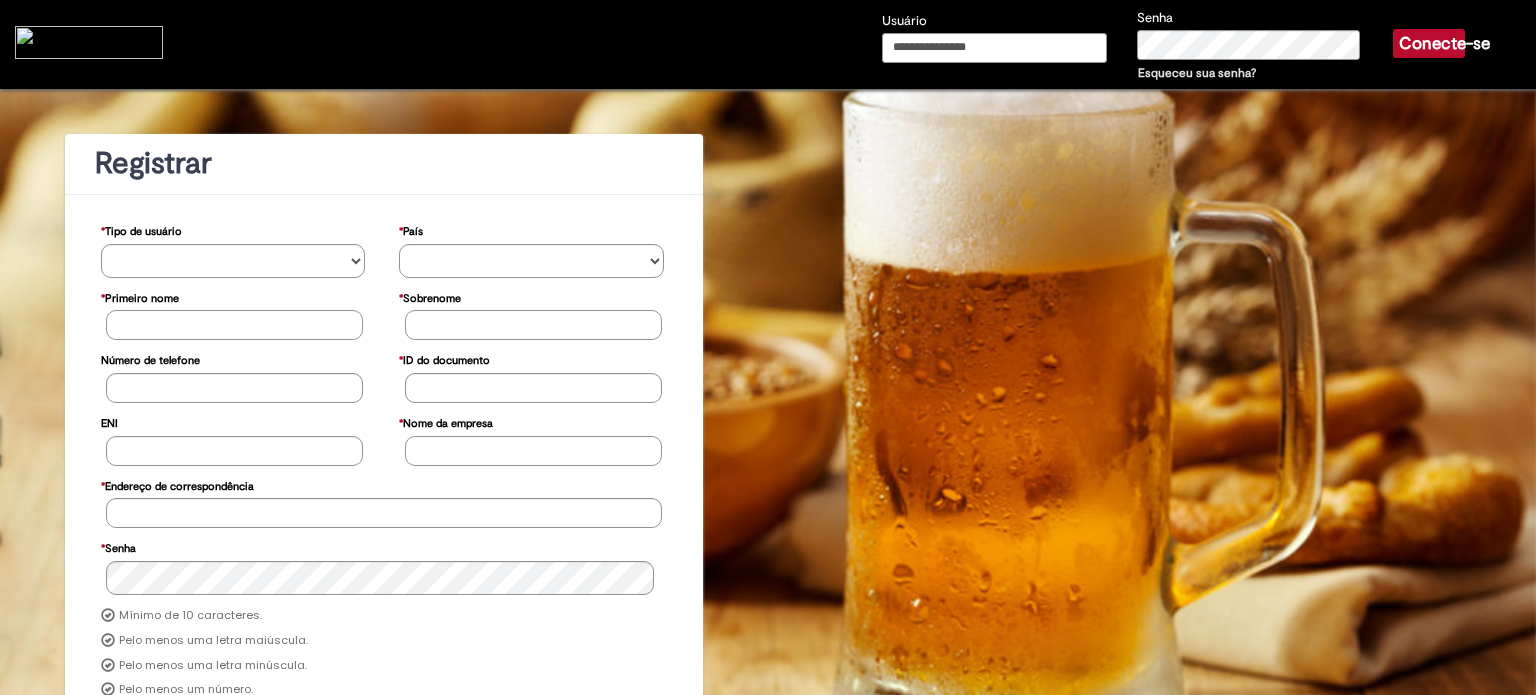 click on "Usuário" at bounding box center (995, 48) 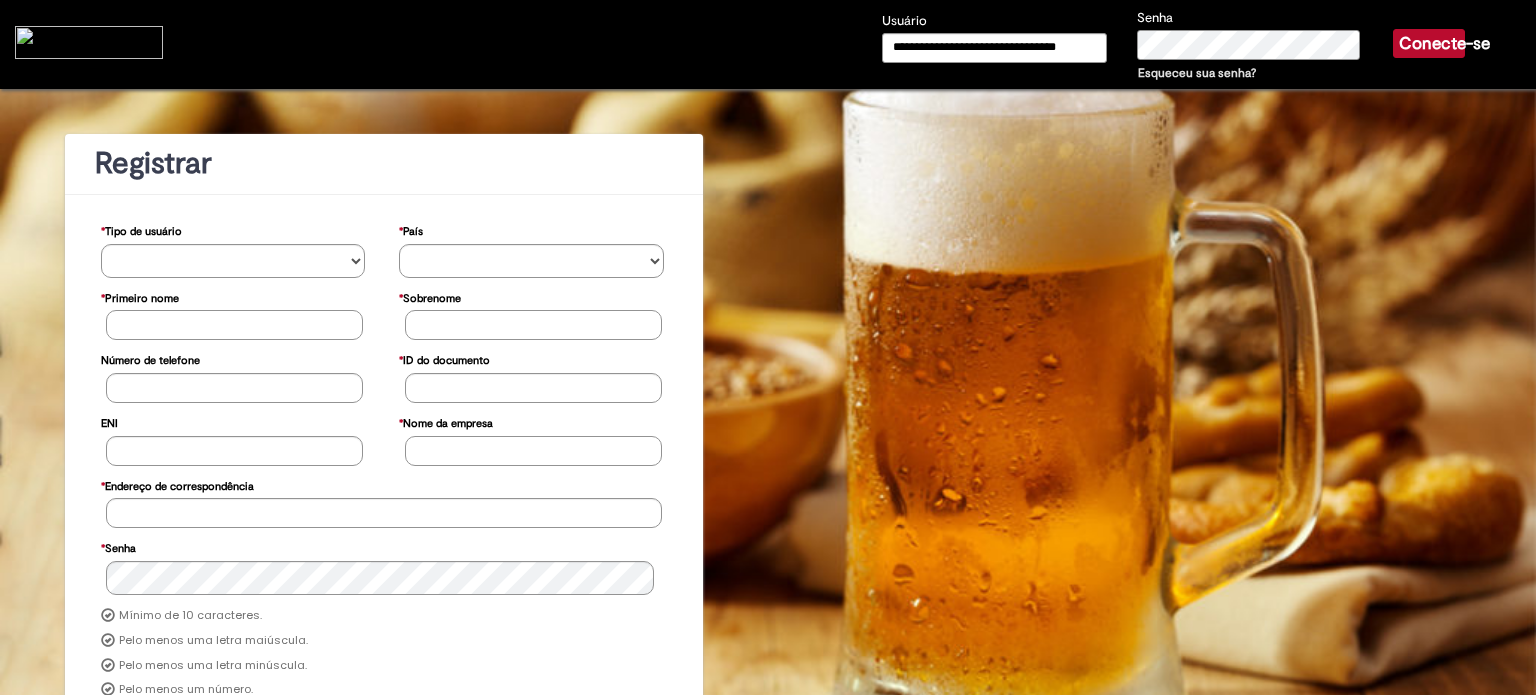 click on "Conecte-se" at bounding box center (1429, 43) 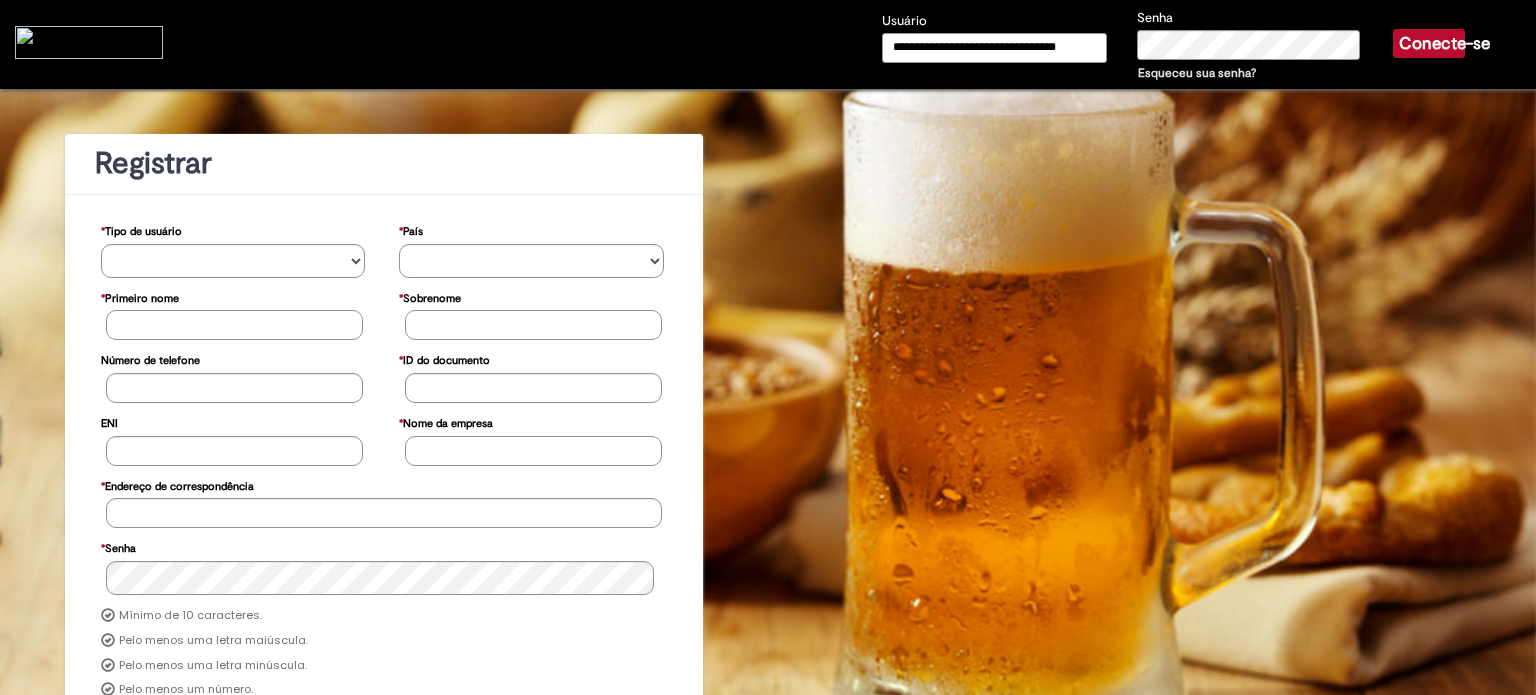 type 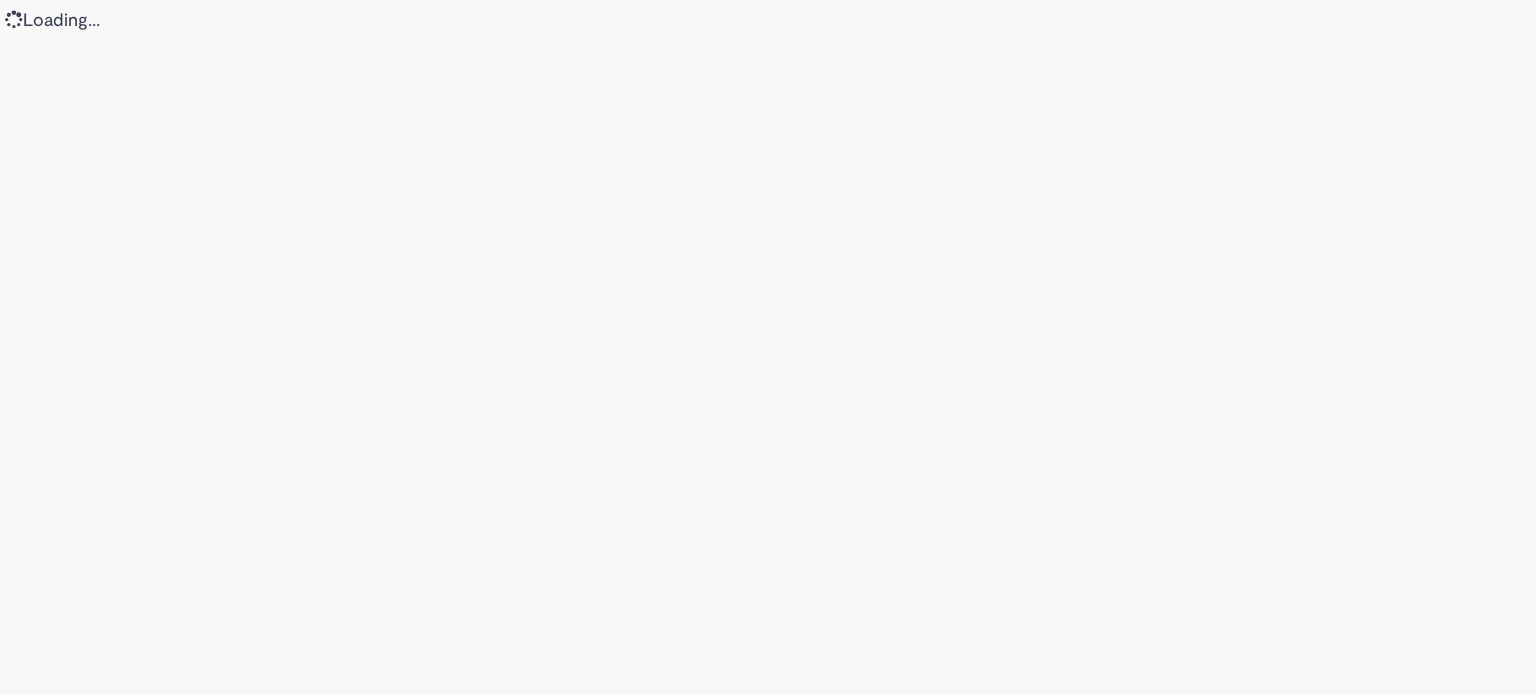 scroll, scrollTop: 0, scrollLeft: 0, axis: both 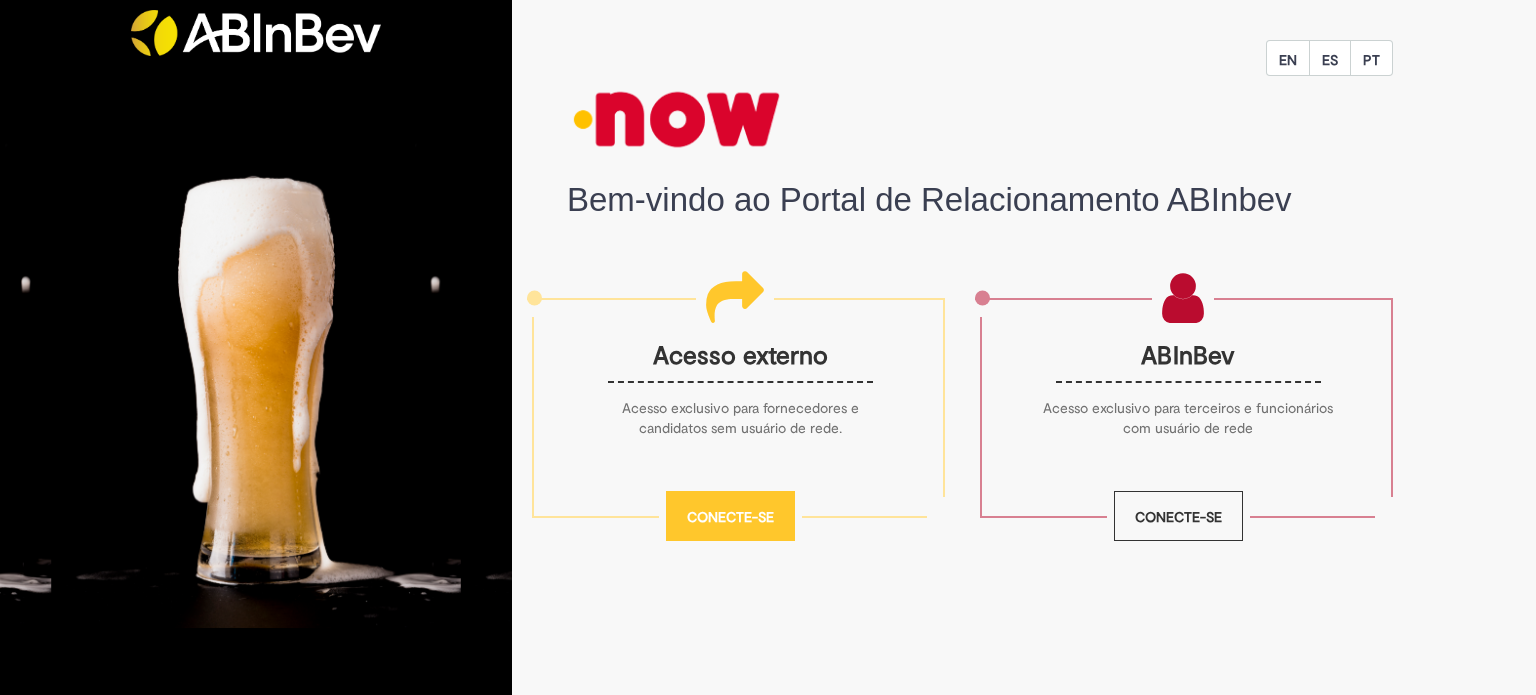 click on "Conecte-se" at bounding box center (730, 516) 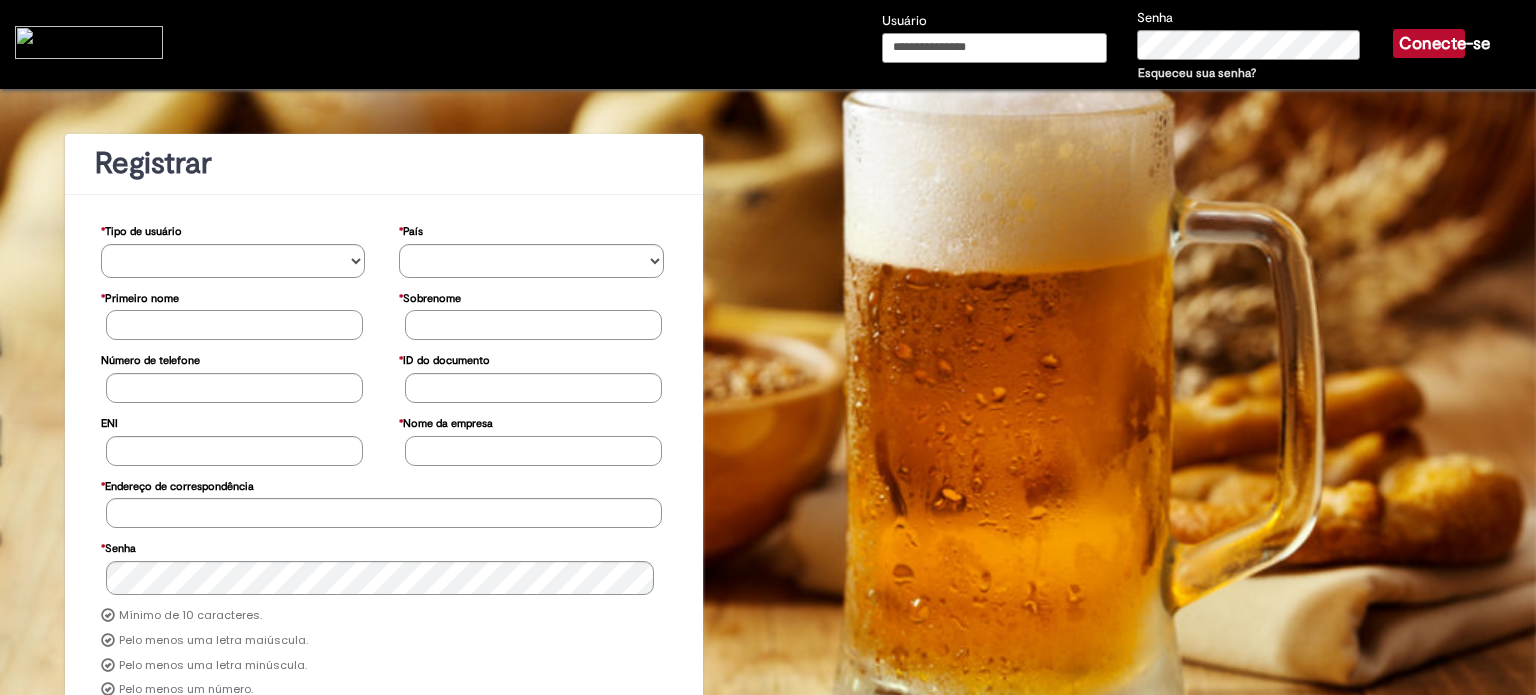 click on "Usuário" at bounding box center [995, 48] 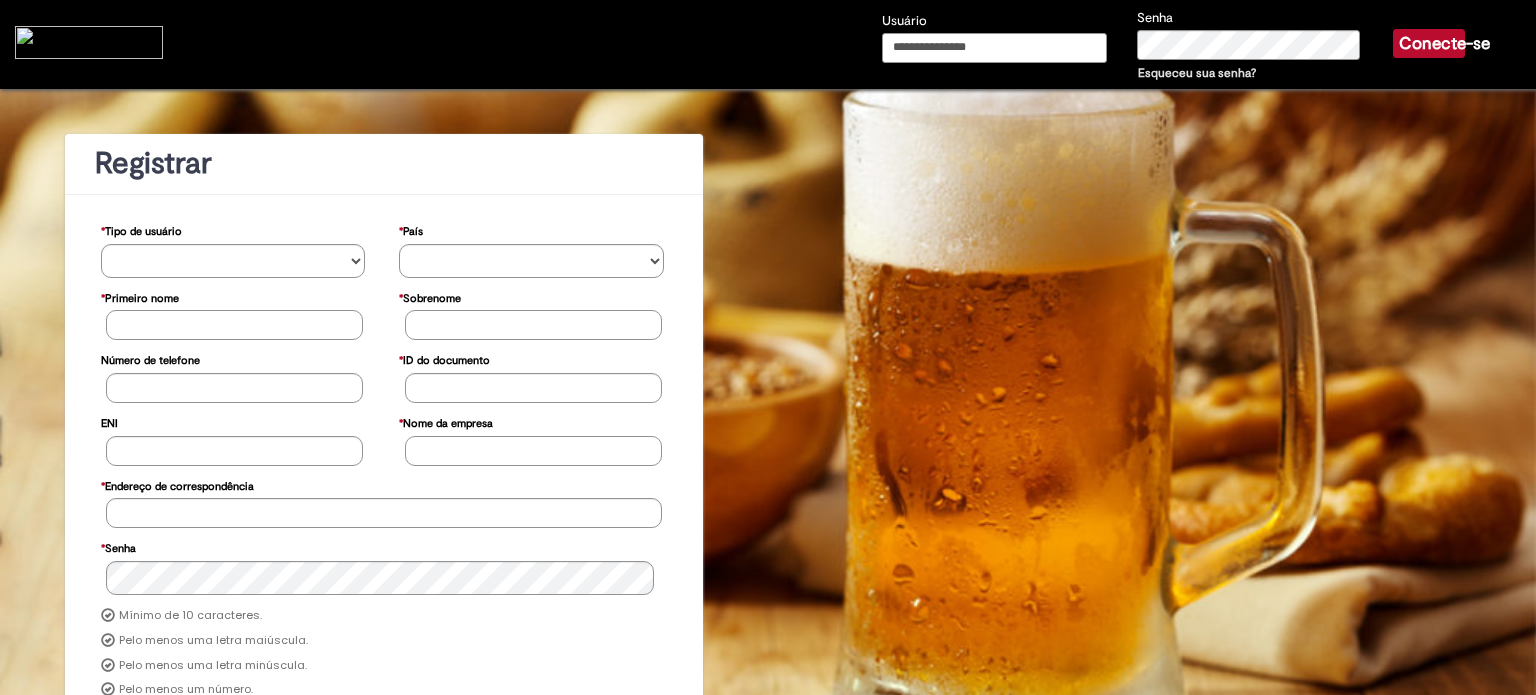 type on "**********" 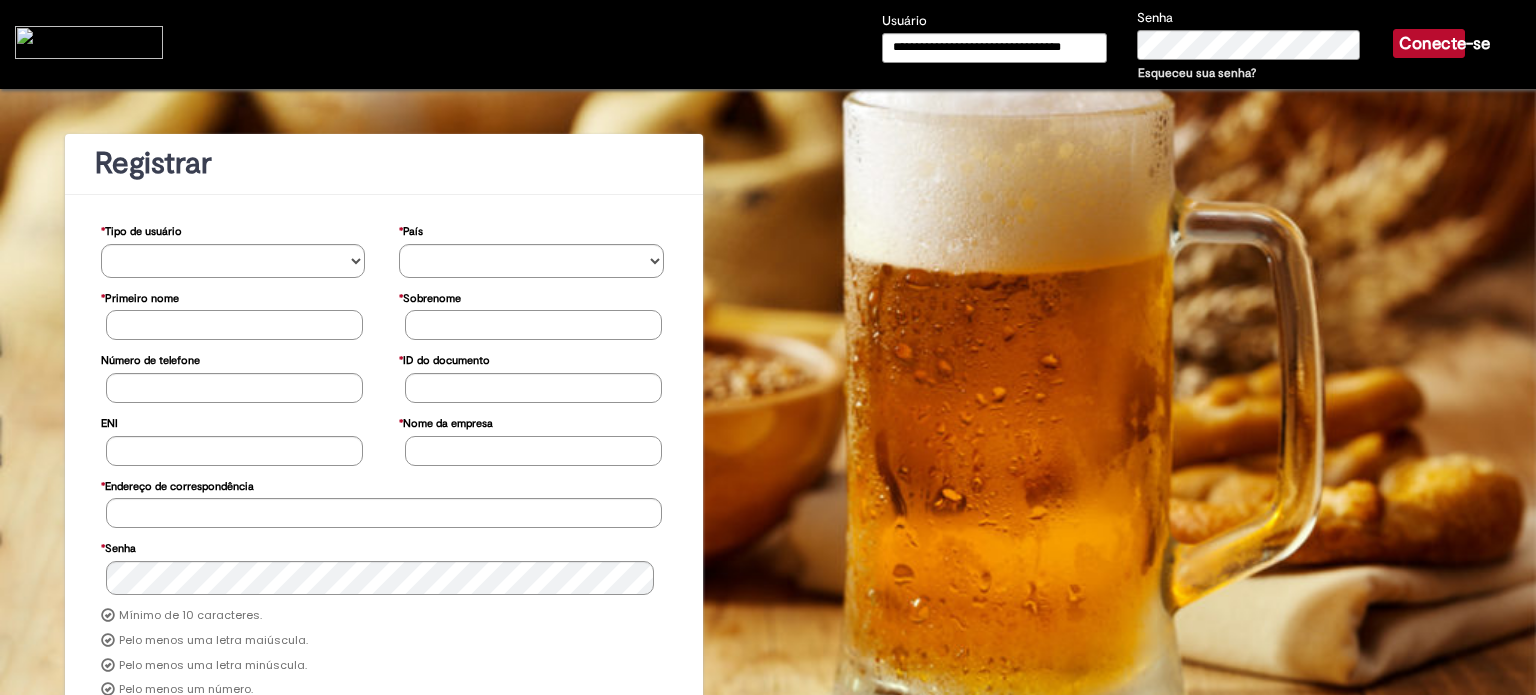 click on "Conecte-se" at bounding box center (1444, 43) 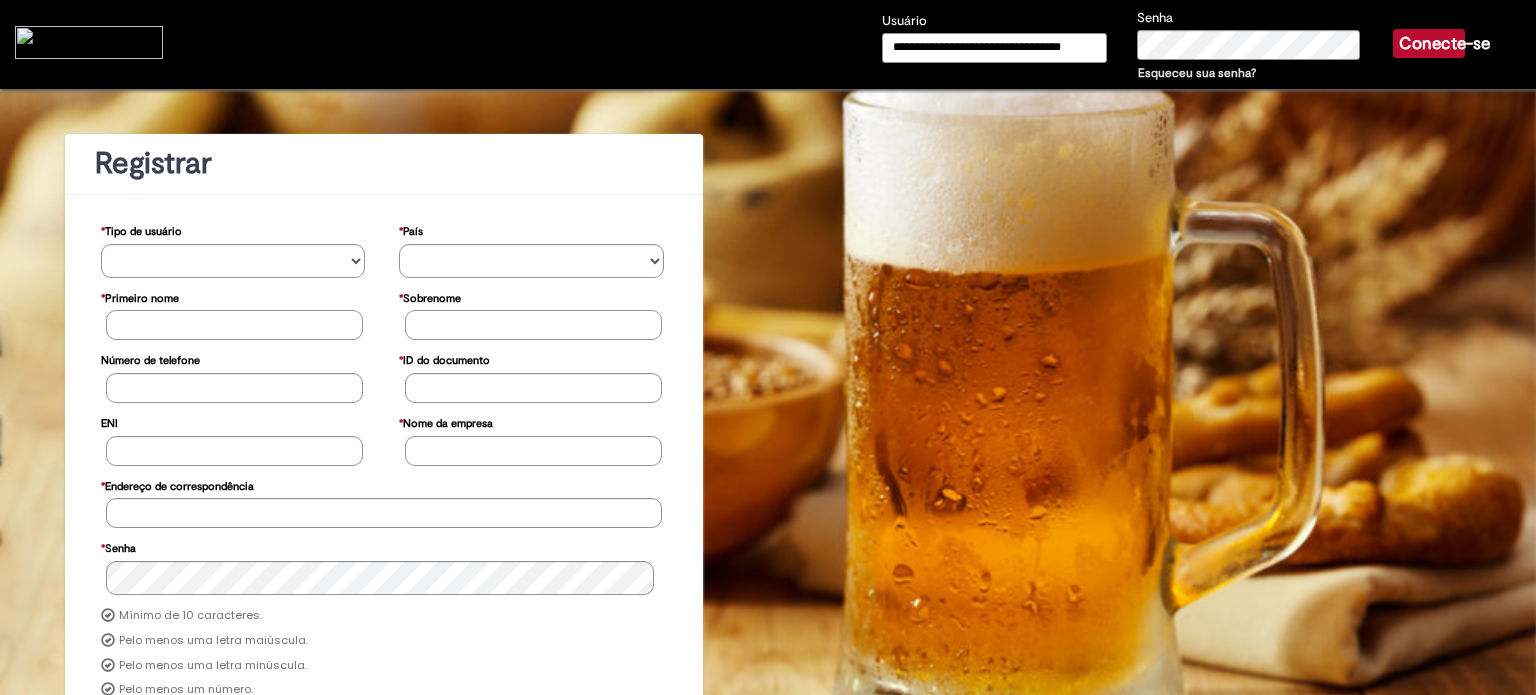 type 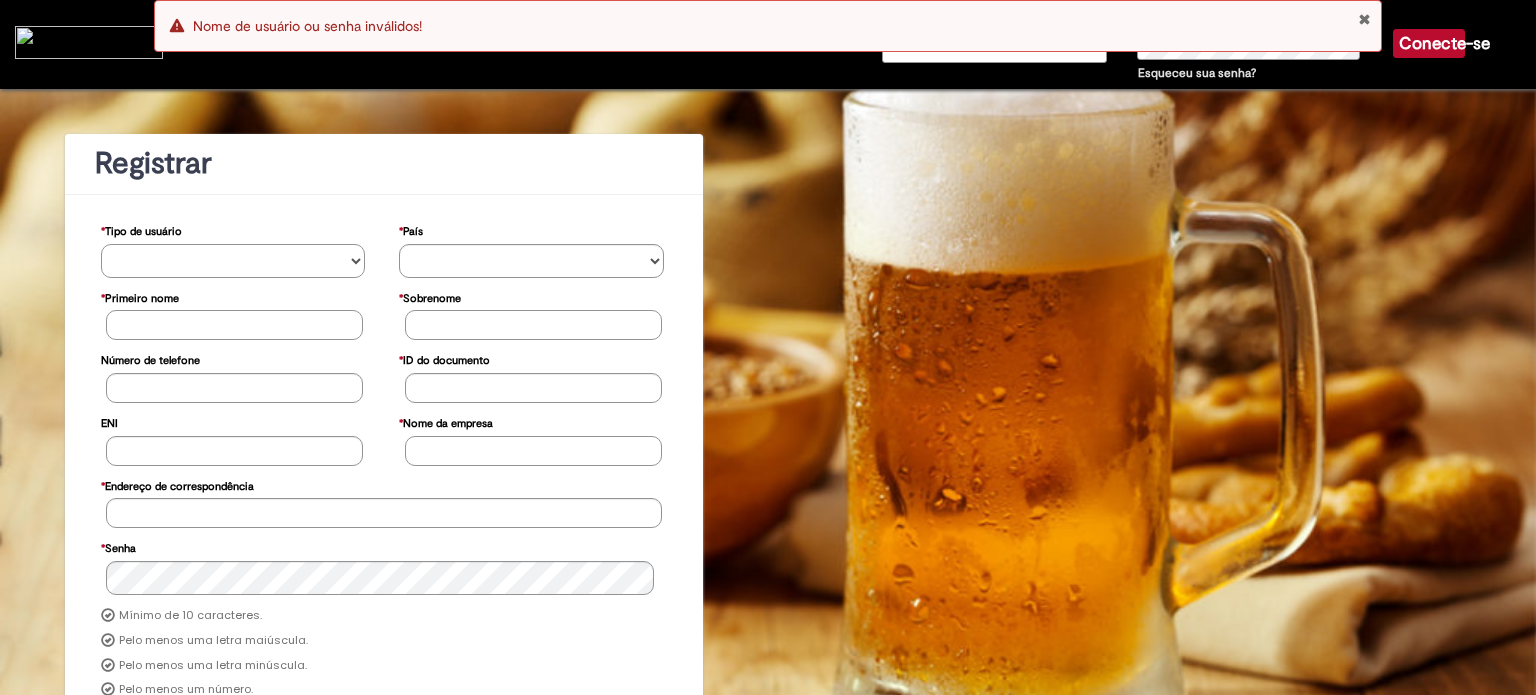 click on "**********" at bounding box center (233, 261) 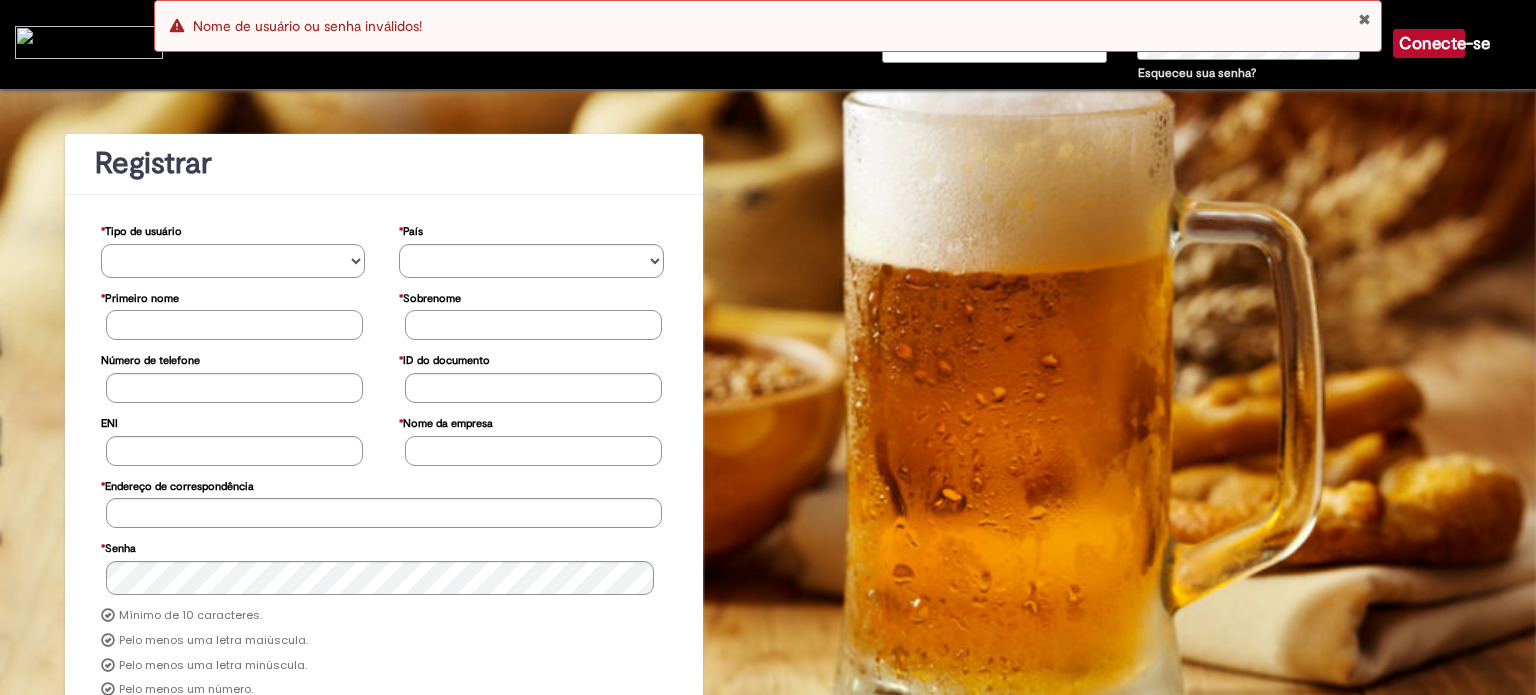 select on "*********" 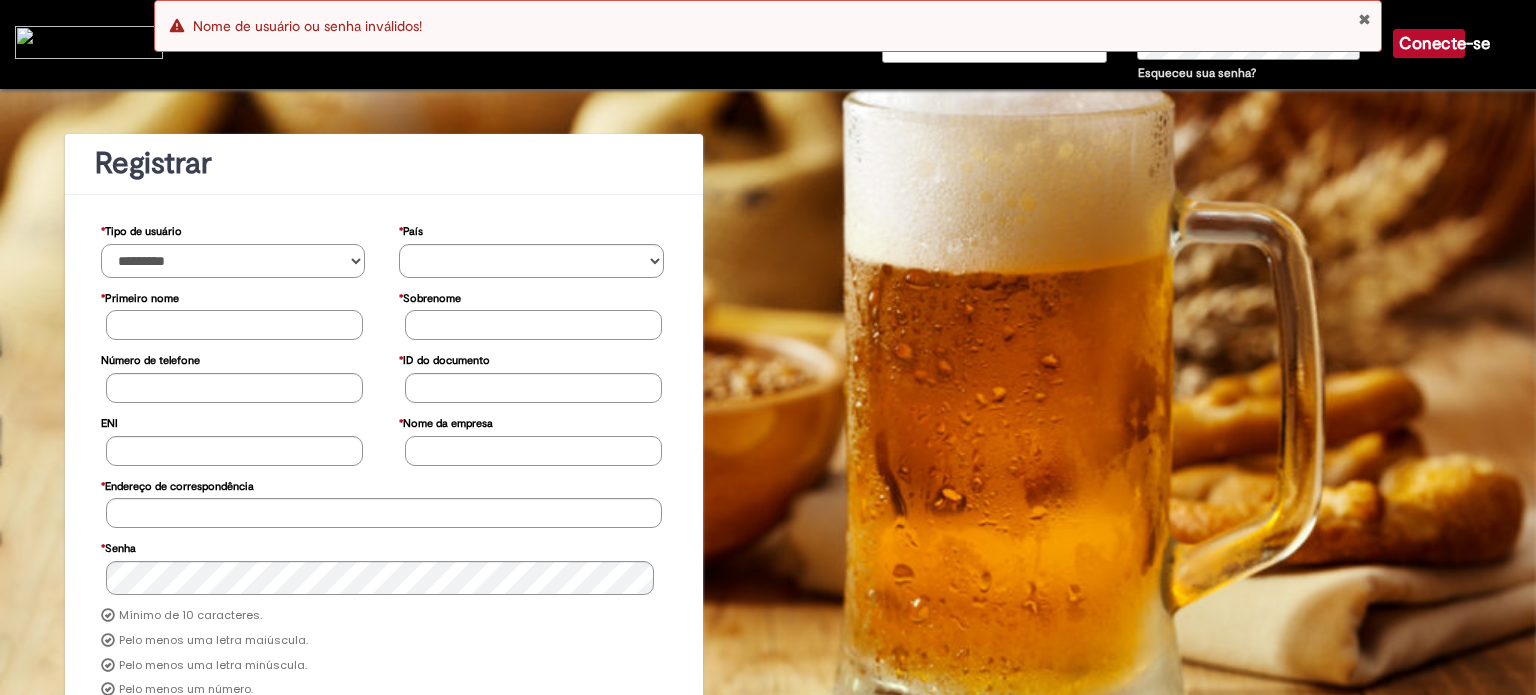 click on "**********" at bounding box center [233, 261] 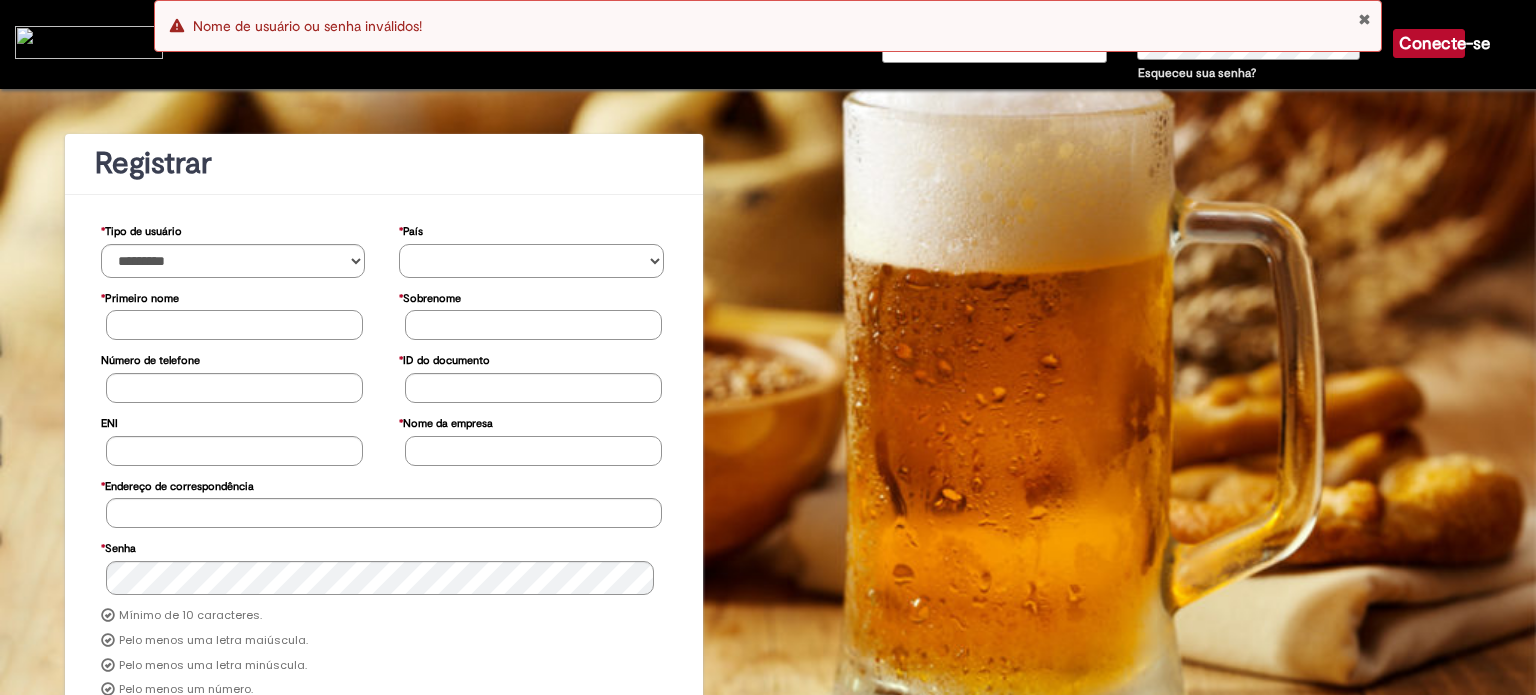 click on "*********   *******   ******   *****   ********   *******" at bounding box center (531, 261) 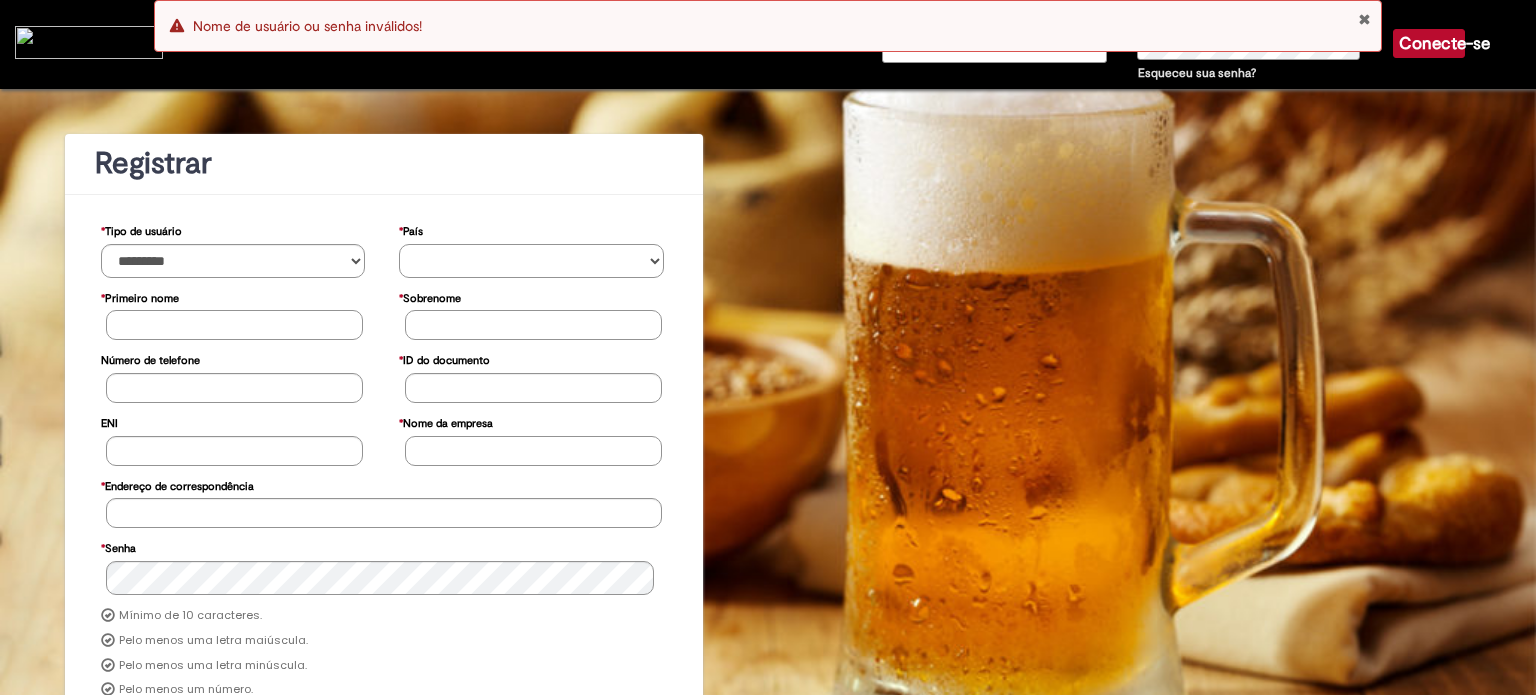 select on "**" 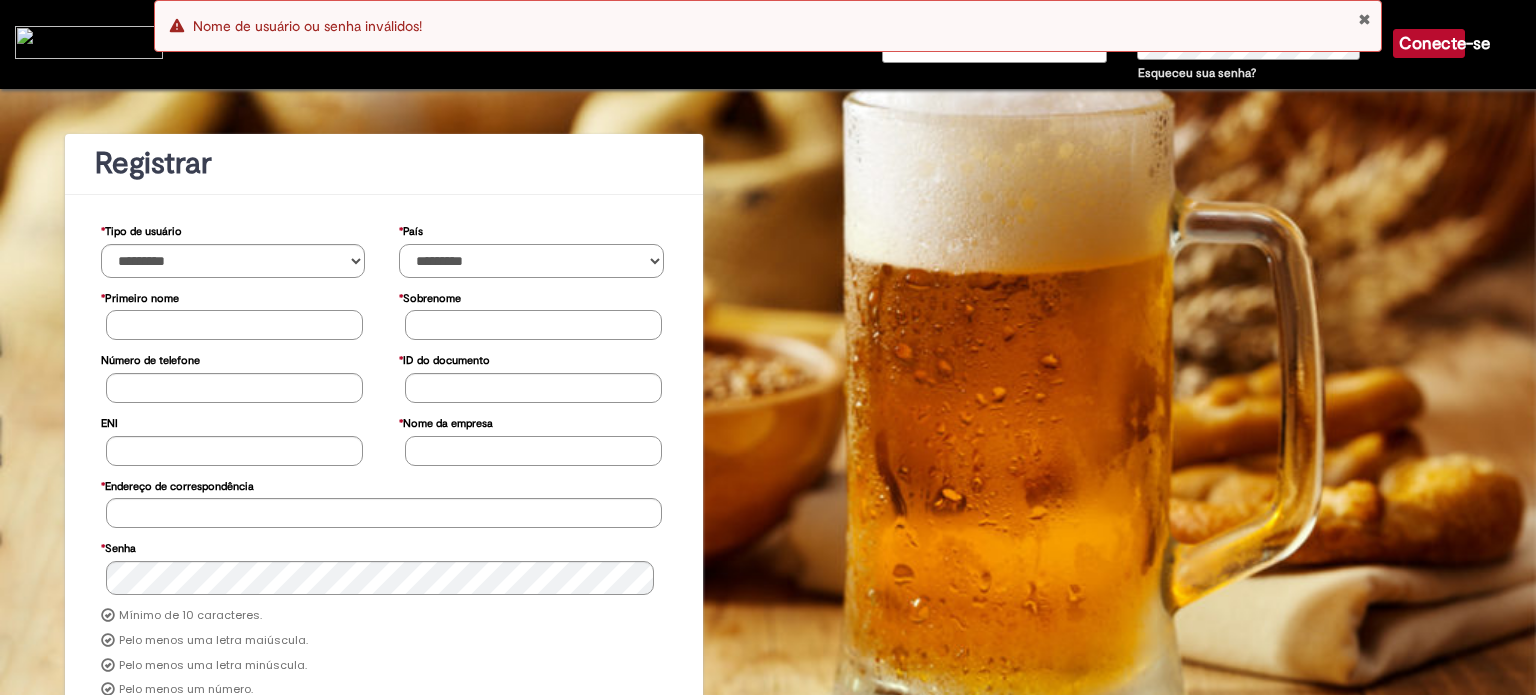 click on "*********   *******   ******   *****   ********   *******" at bounding box center [531, 261] 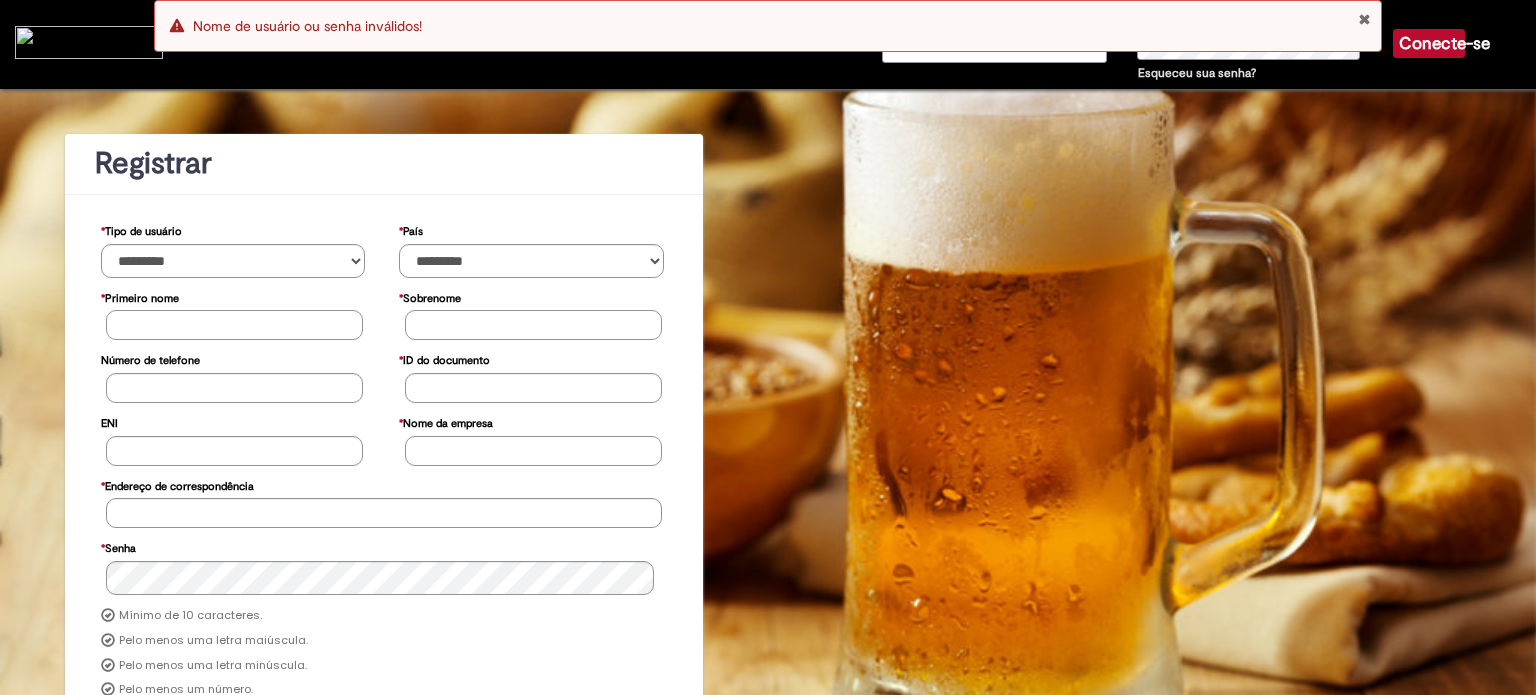 click on "*  Primeiro nome" at bounding box center [234, 325] 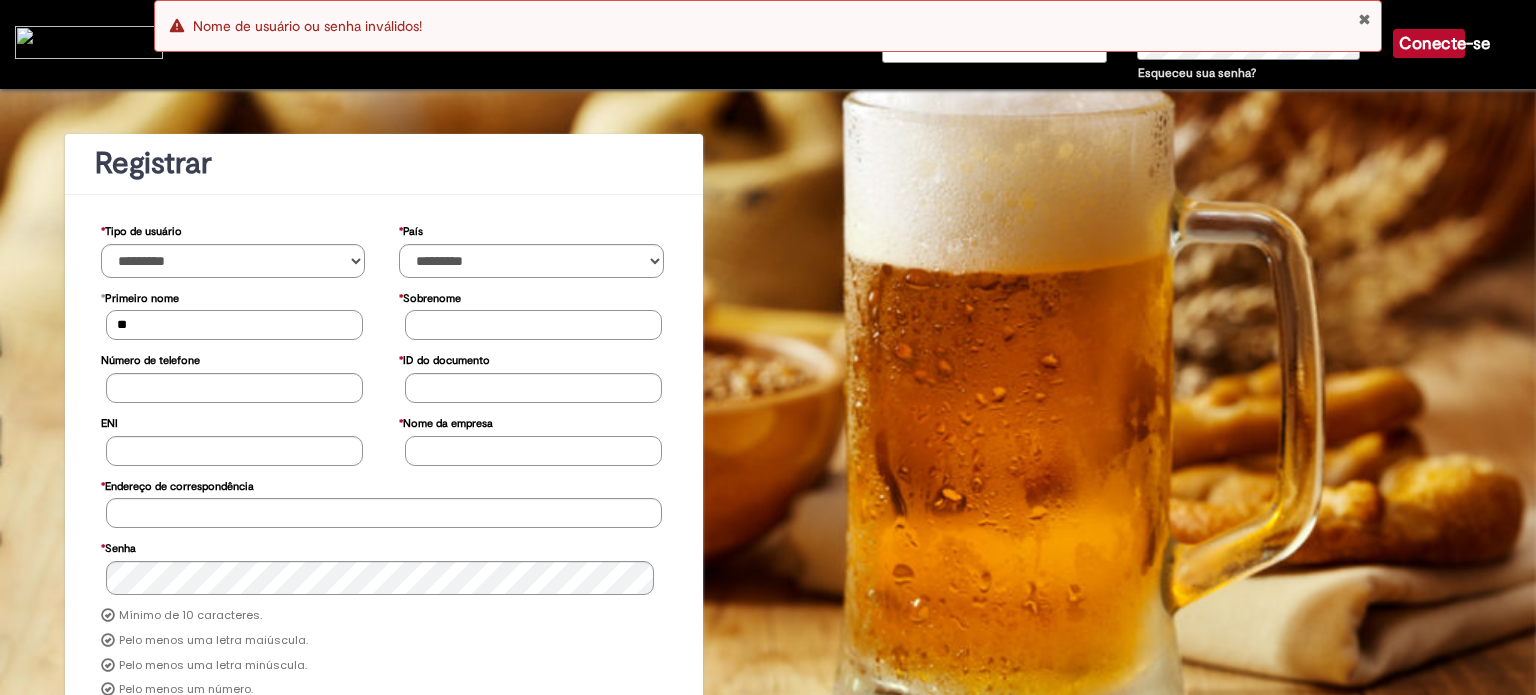 type on "*" 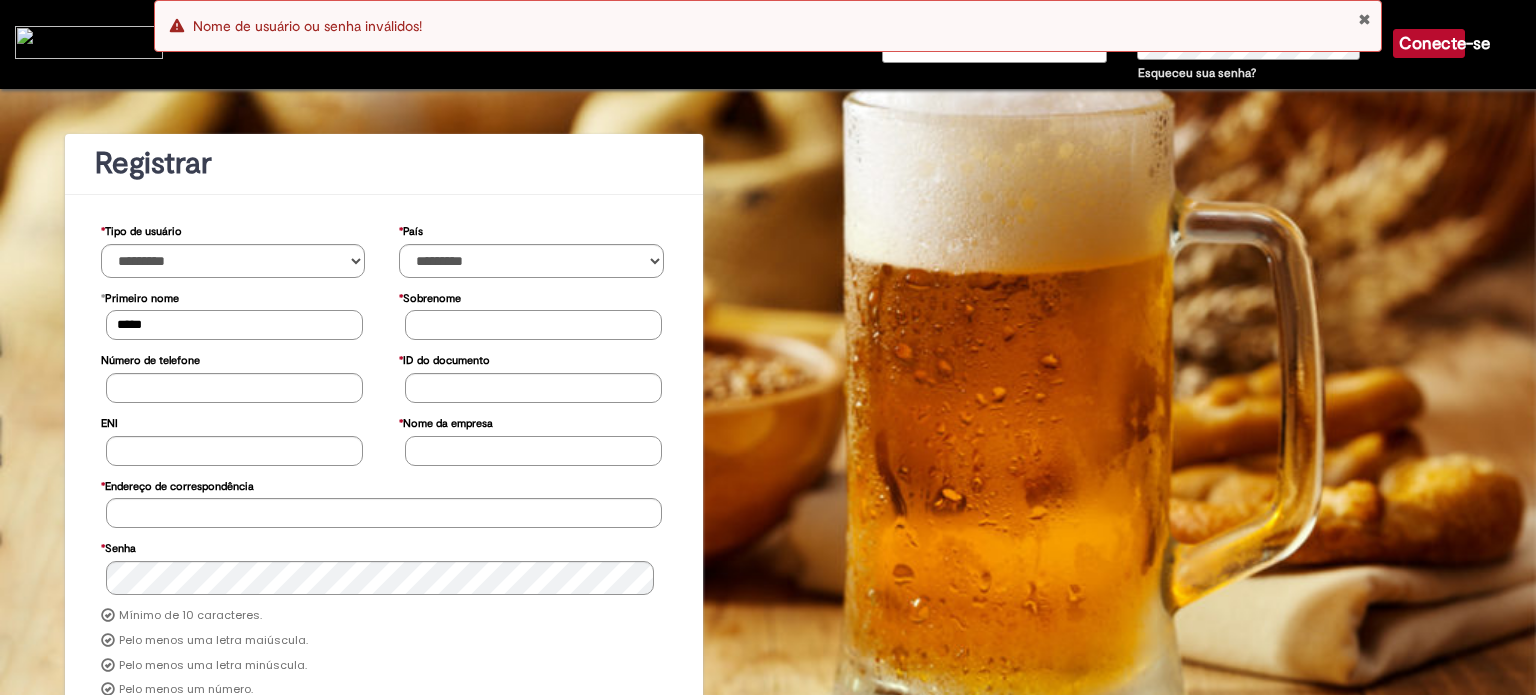 type on "****" 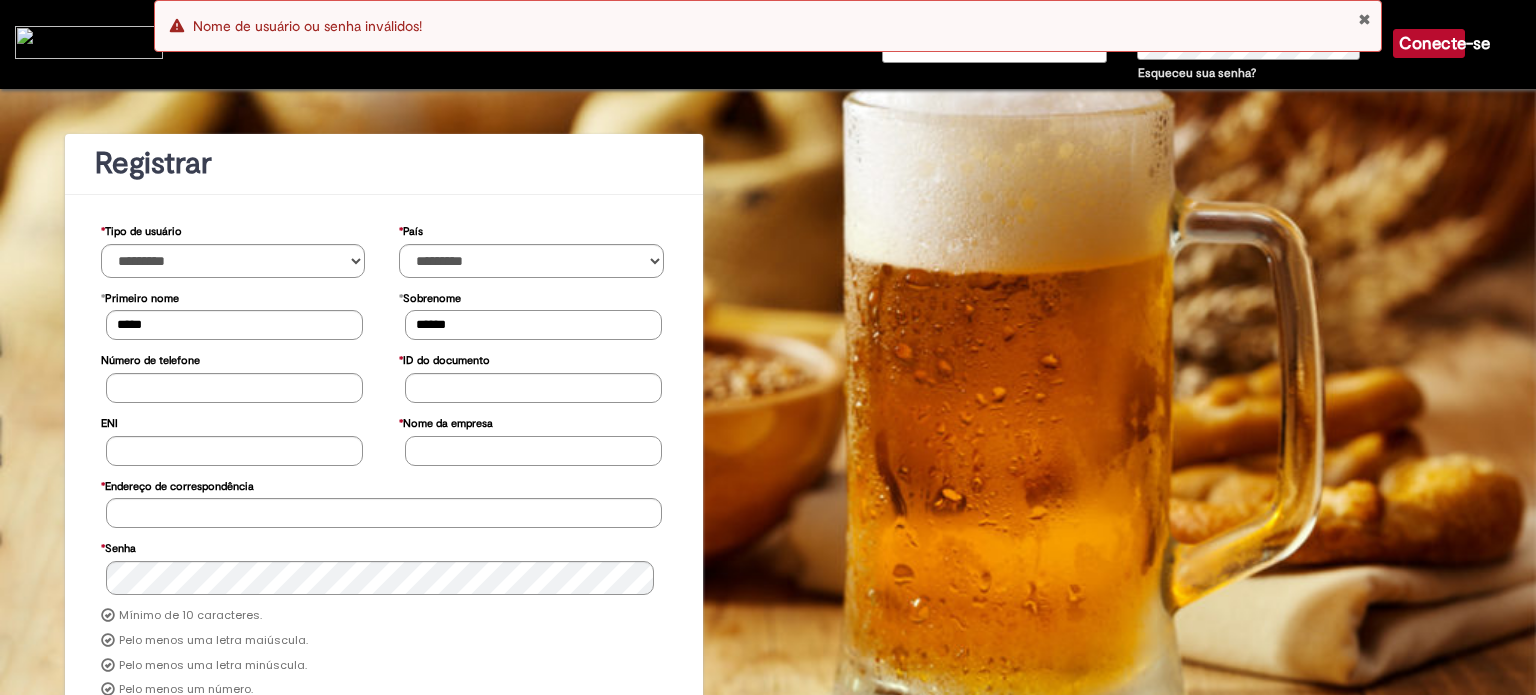 type on "******" 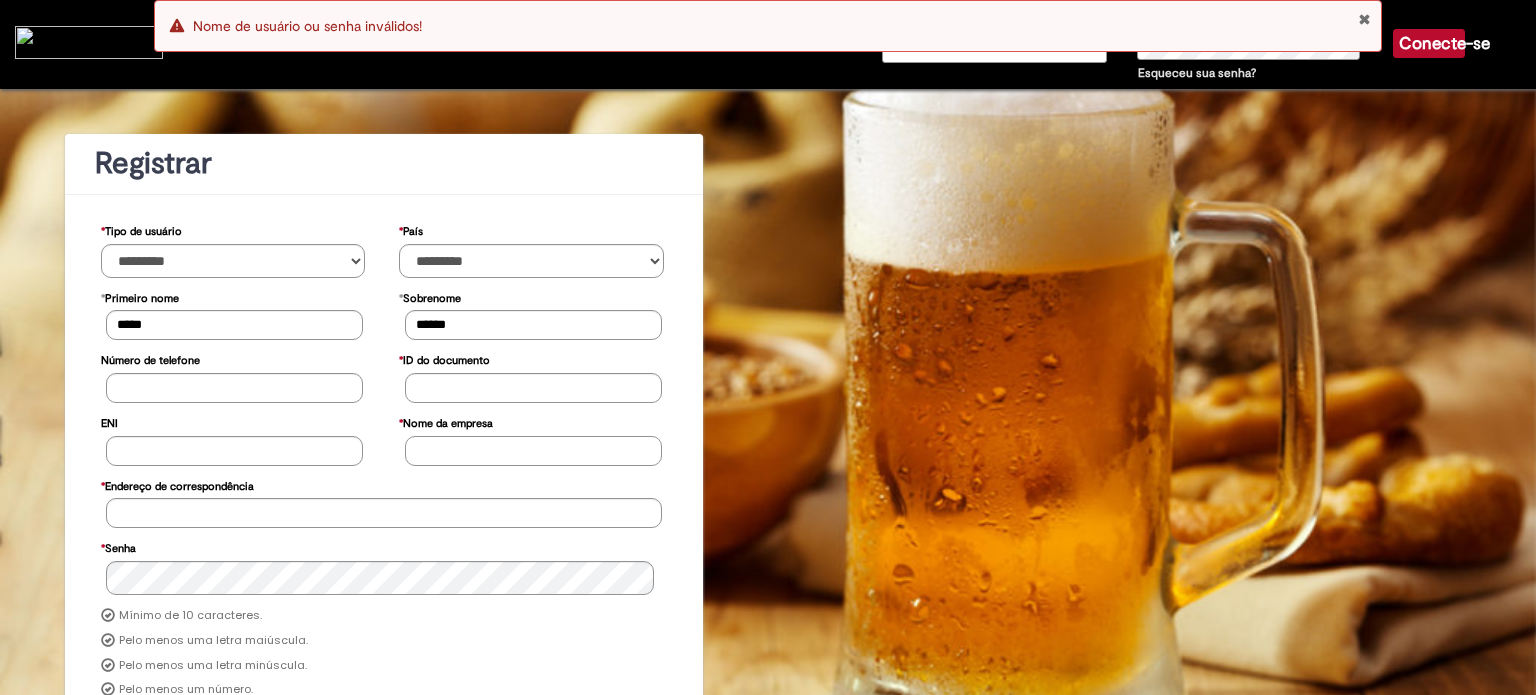 click on "**********" at bounding box center (384, 509) 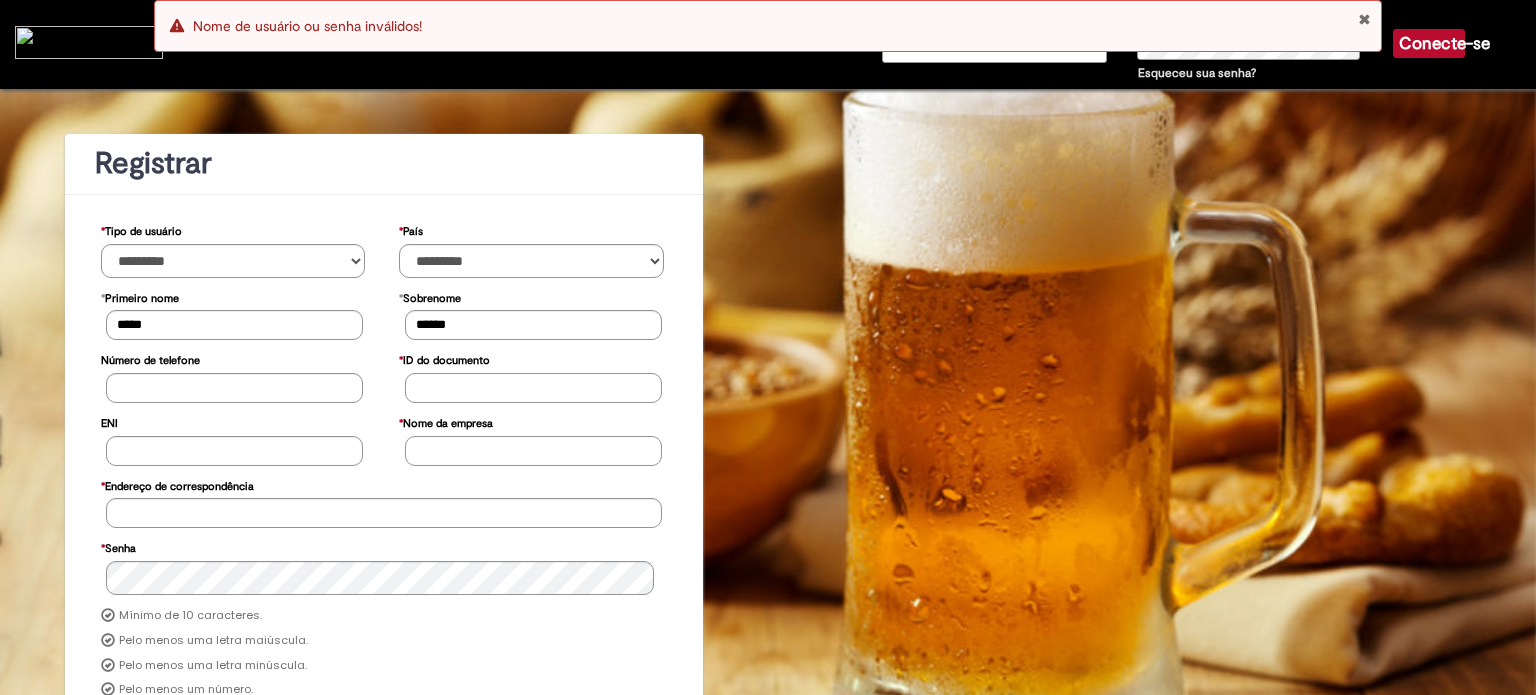 click on "*  ID do documento" at bounding box center [533, 388] 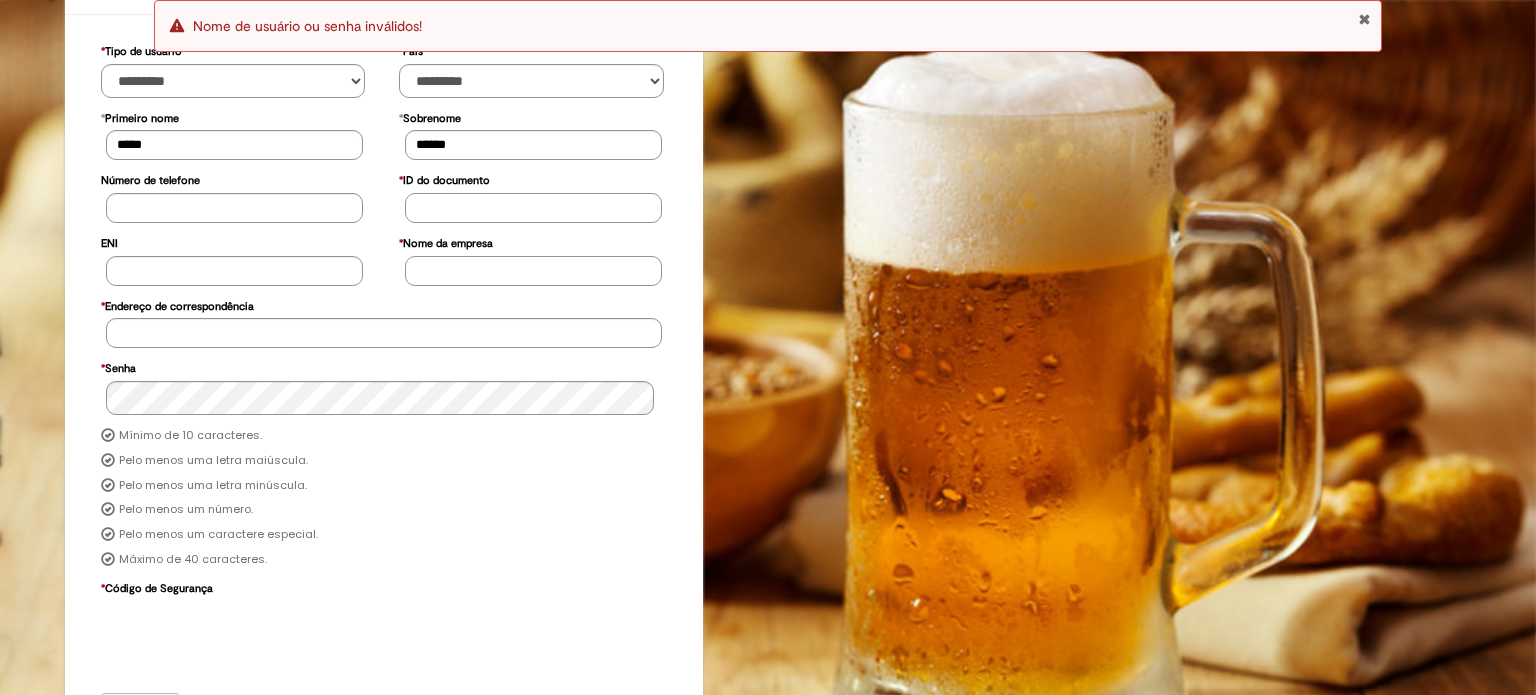 scroll, scrollTop: 100, scrollLeft: 0, axis: vertical 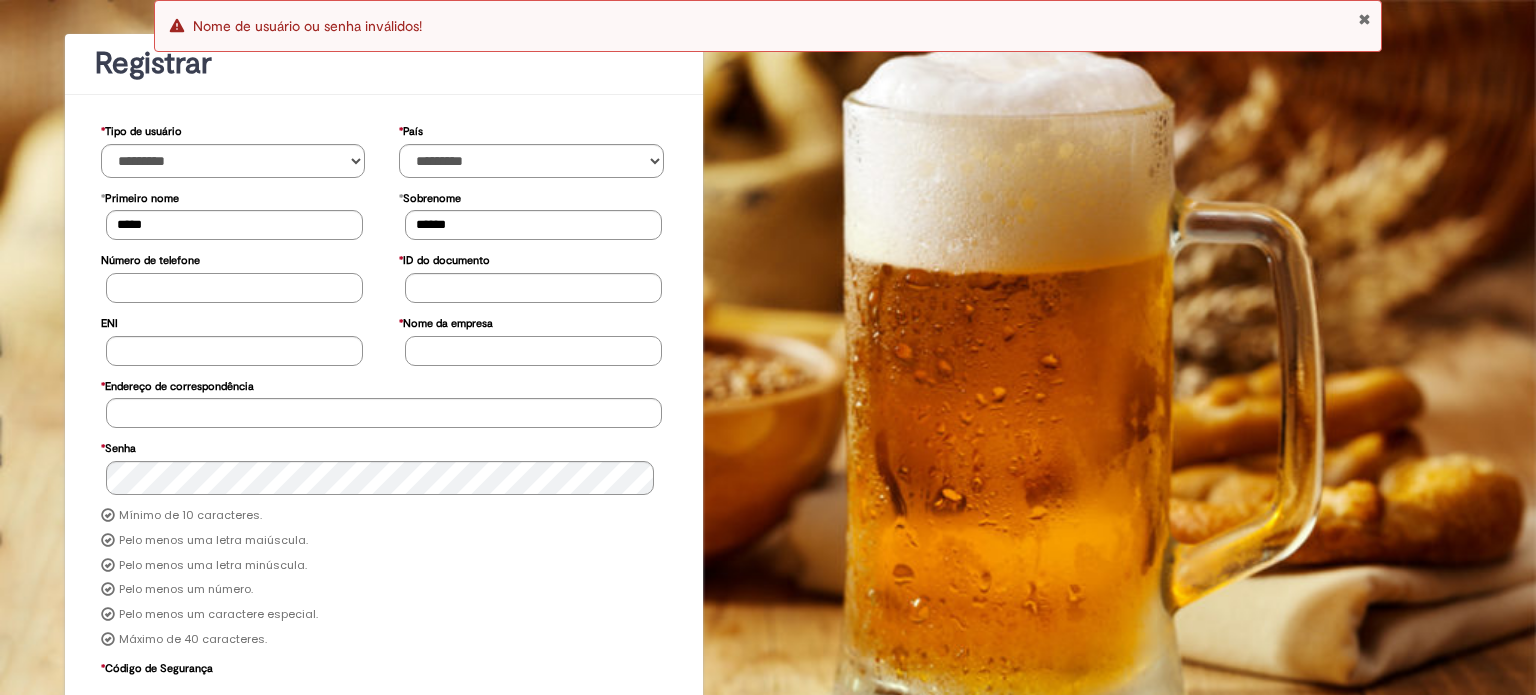 click on "Número de telefone" at bounding box center (234, 288) 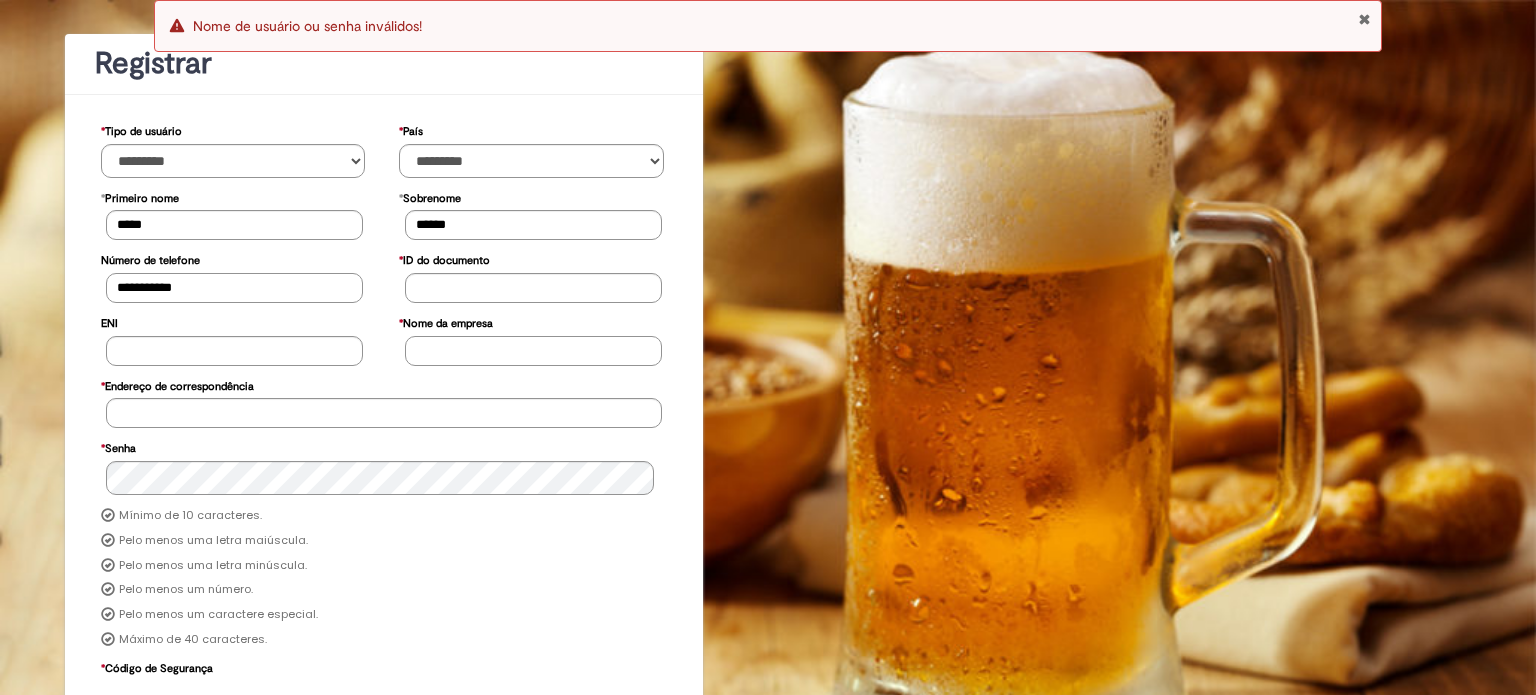 type on "**********" 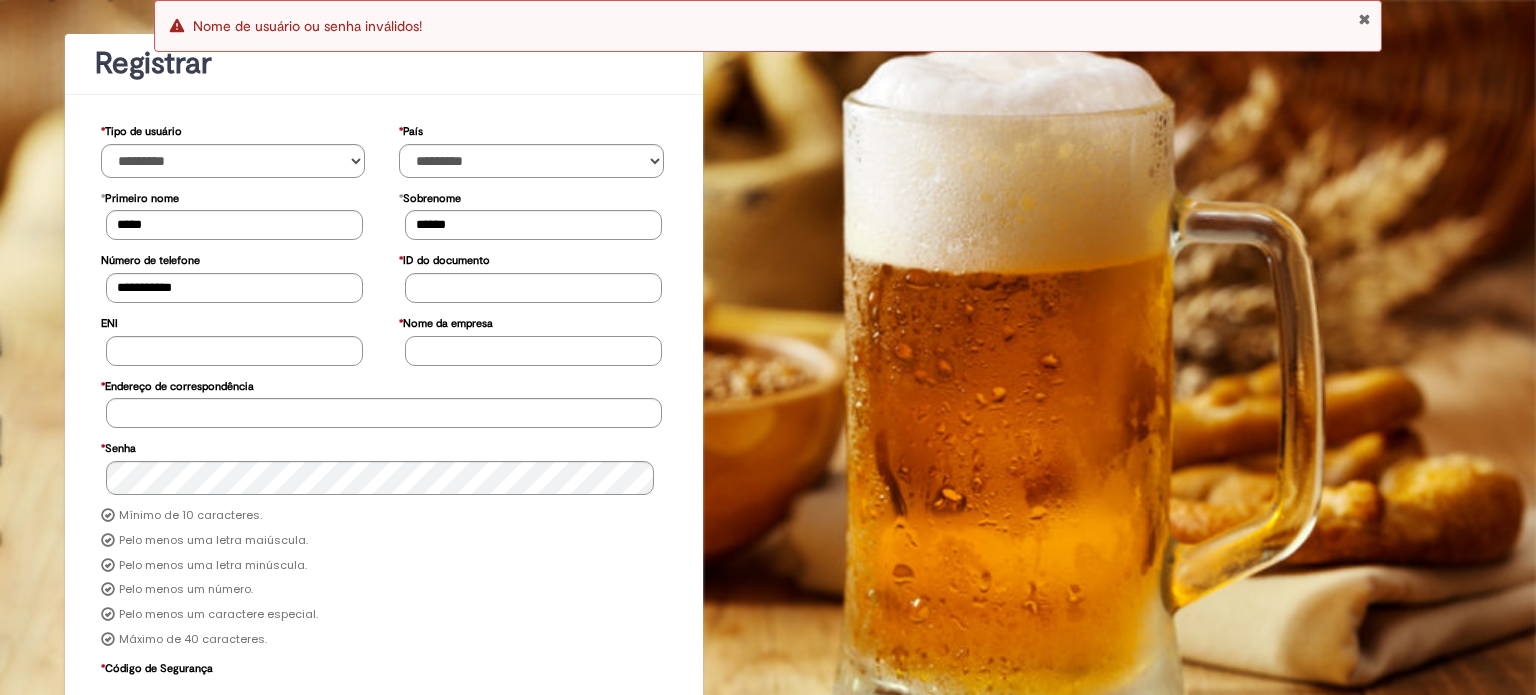 click on "*  Nome da empresa" at bounding box center [533, 351] 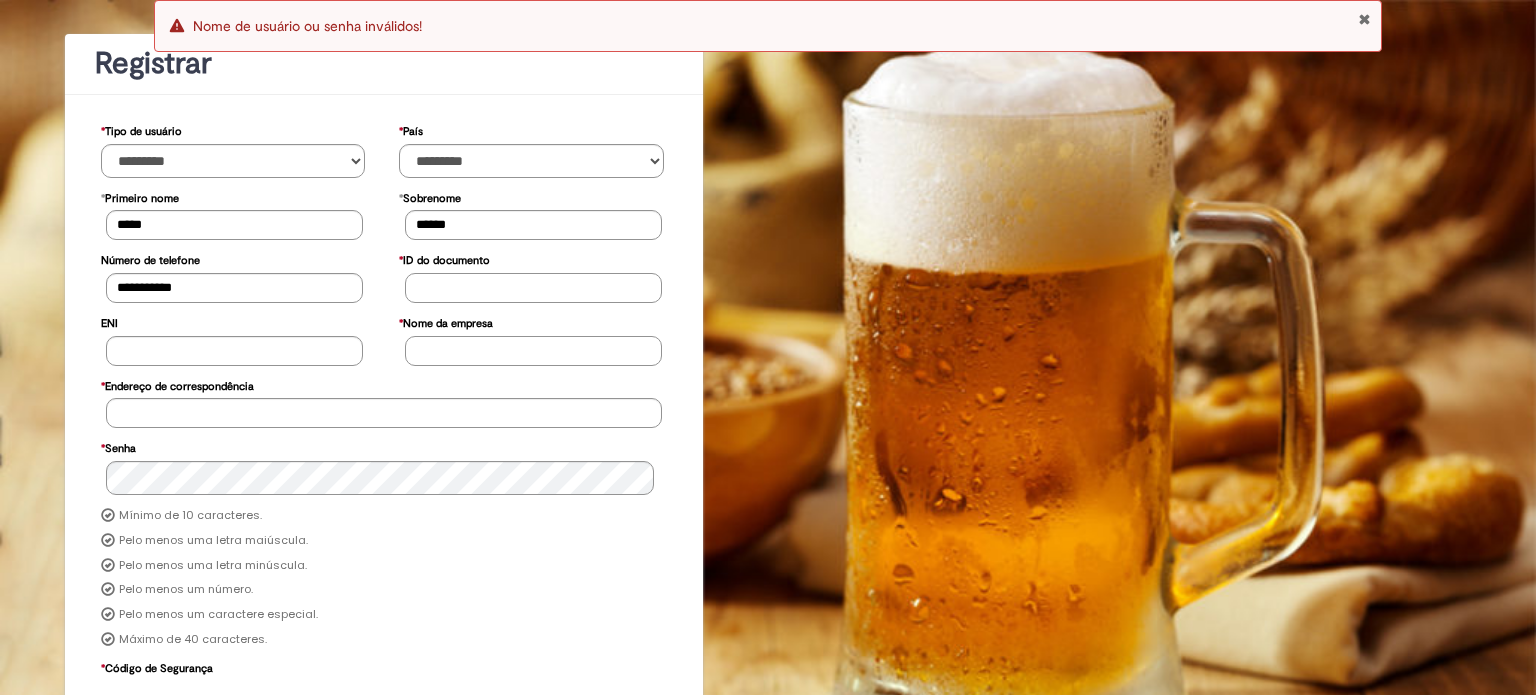 click on "*  ID do documento" at bounding box center [533, 288] 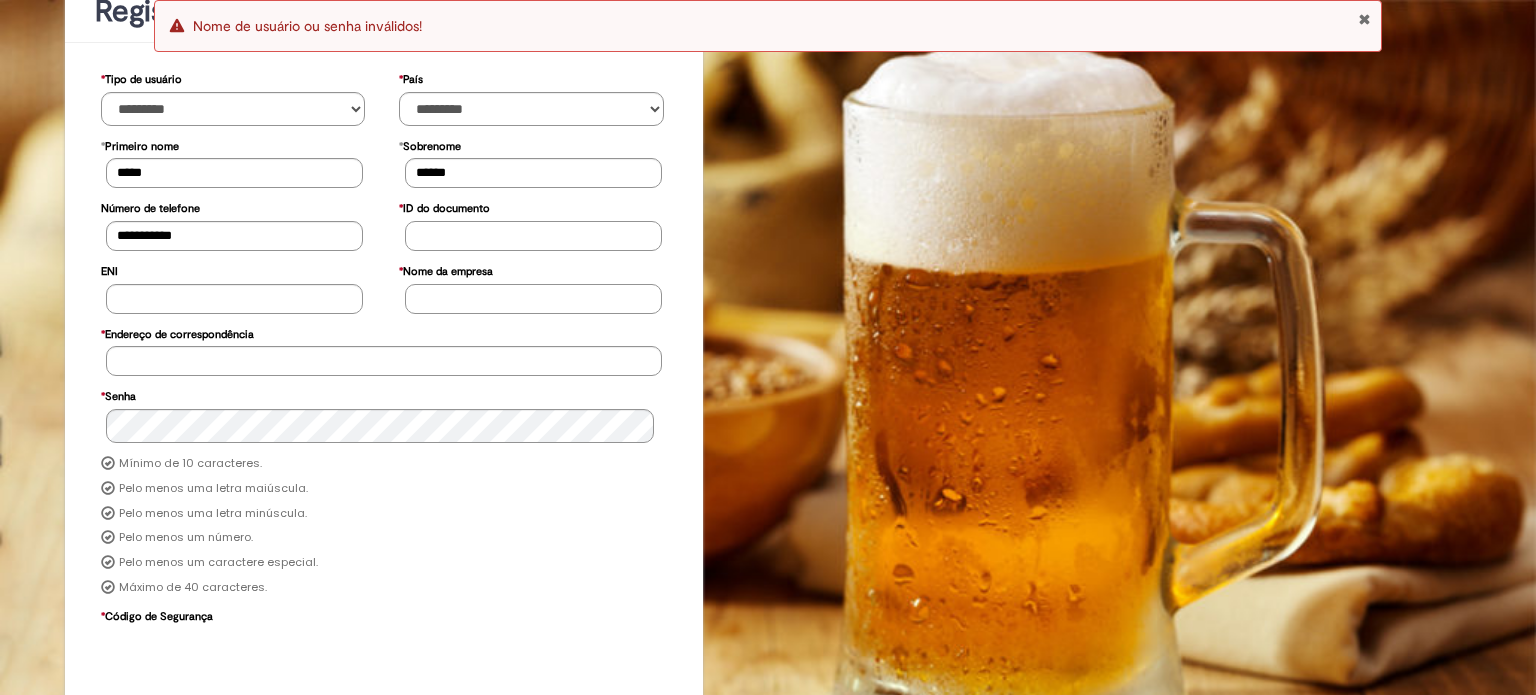 scroll, scrollTop: 200, scrollLeft: 0, axis: vertical 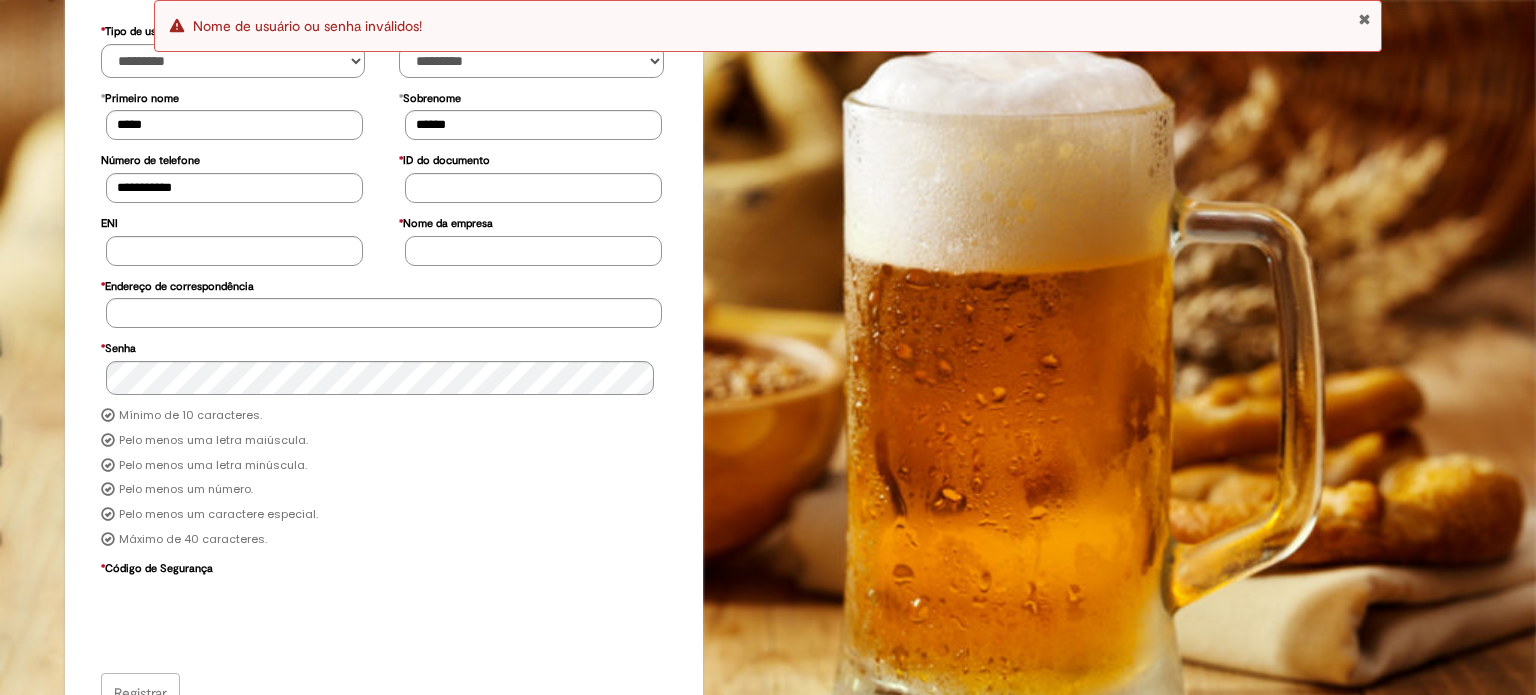click at bounding box center [533, 251] 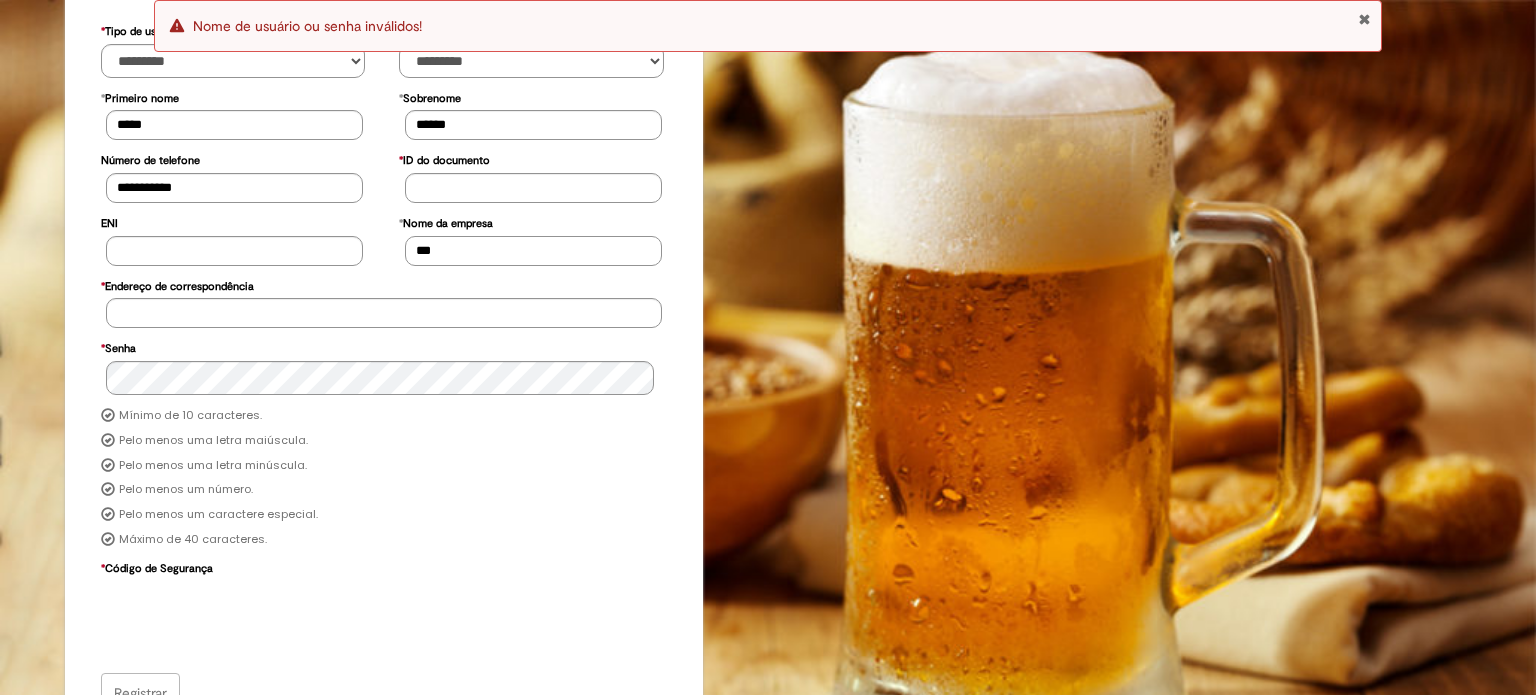 type on "**********" 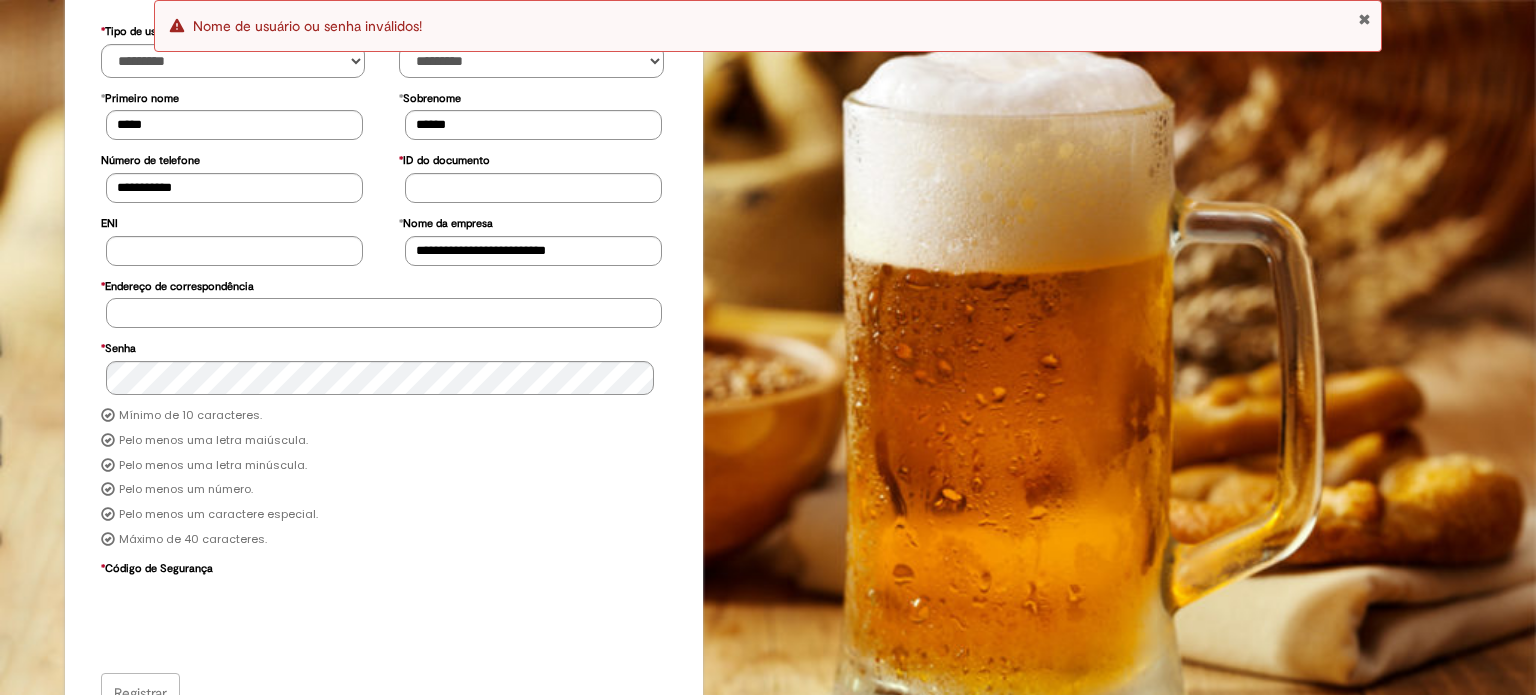 click on "*  Endereço de correspondência" at bounding box center (384, 313) 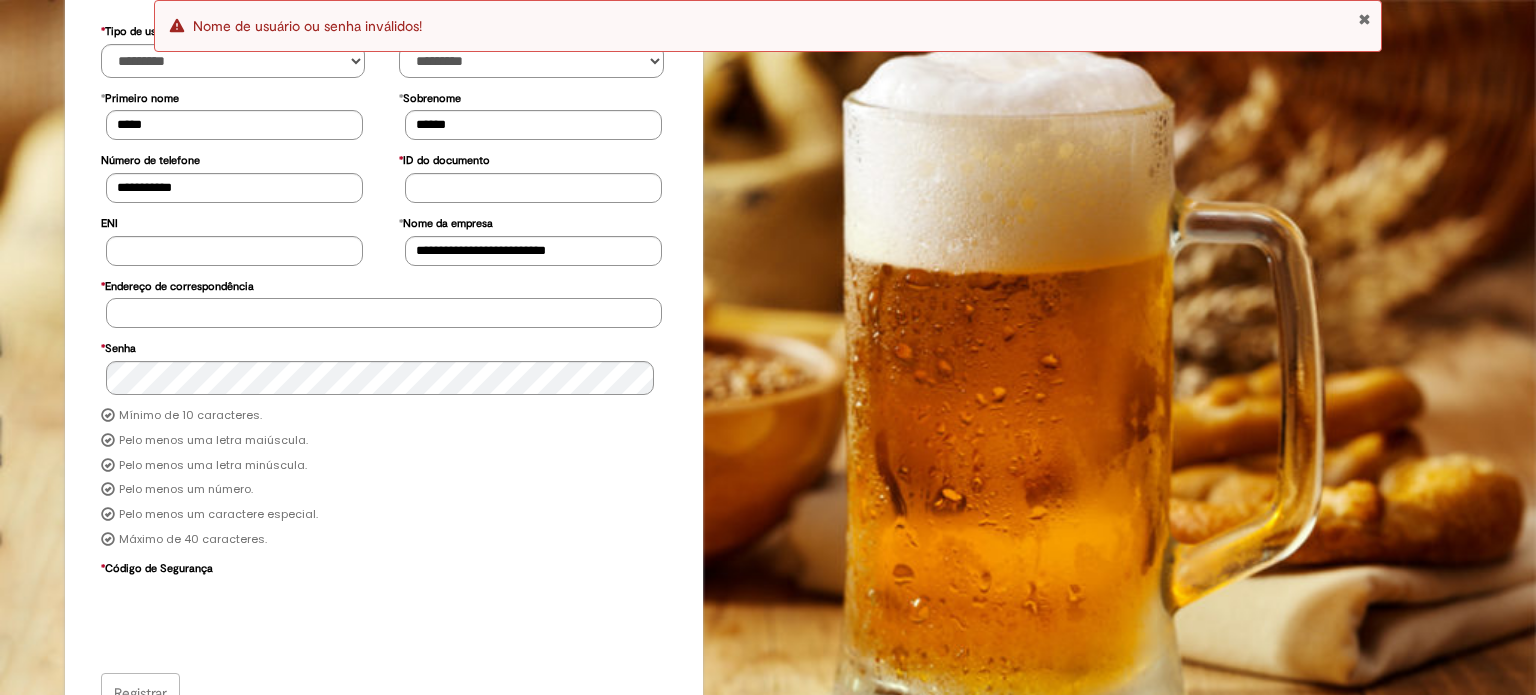scroll, scrollTop: 227, scrollLeft: 0, axis: vertical 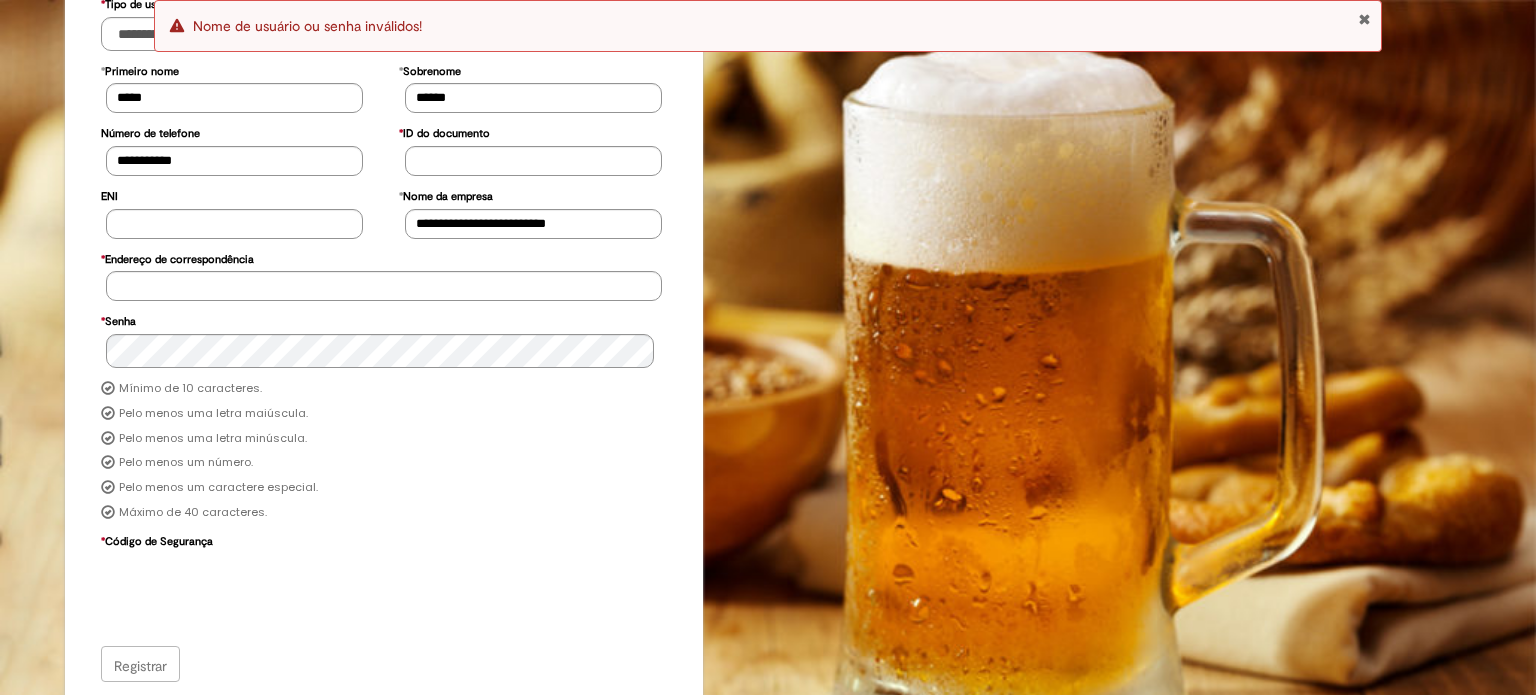 click on "Mínimo de 10 caracteres.   Pelo menos uma letra maiúscula.   Pelo menos uma letra minúscula.   Pelo menos um número.   Pelo menos um caractere especial.   Máximo de 40 caracteres." at bounding box center [384, 451] 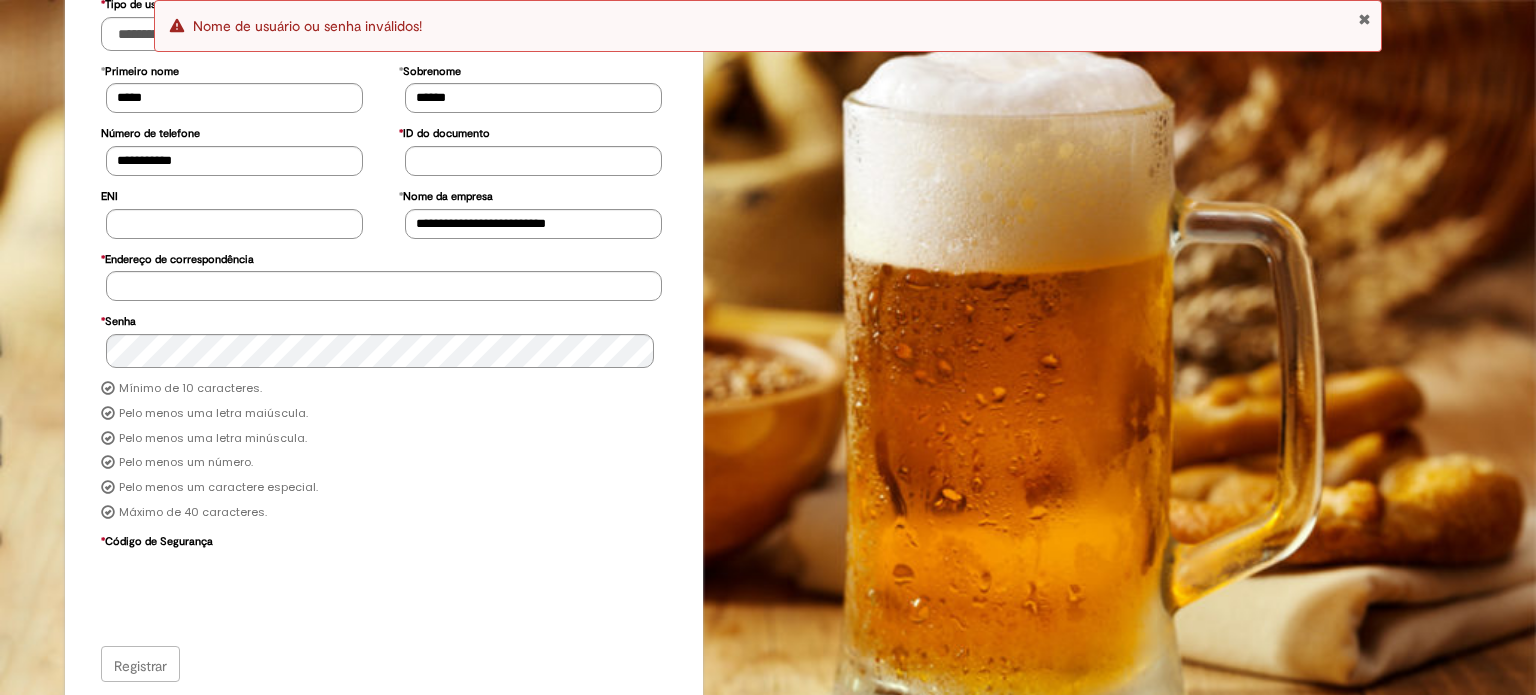 scroll, scrollTop: 0, scrollLeft: 0, axis: both 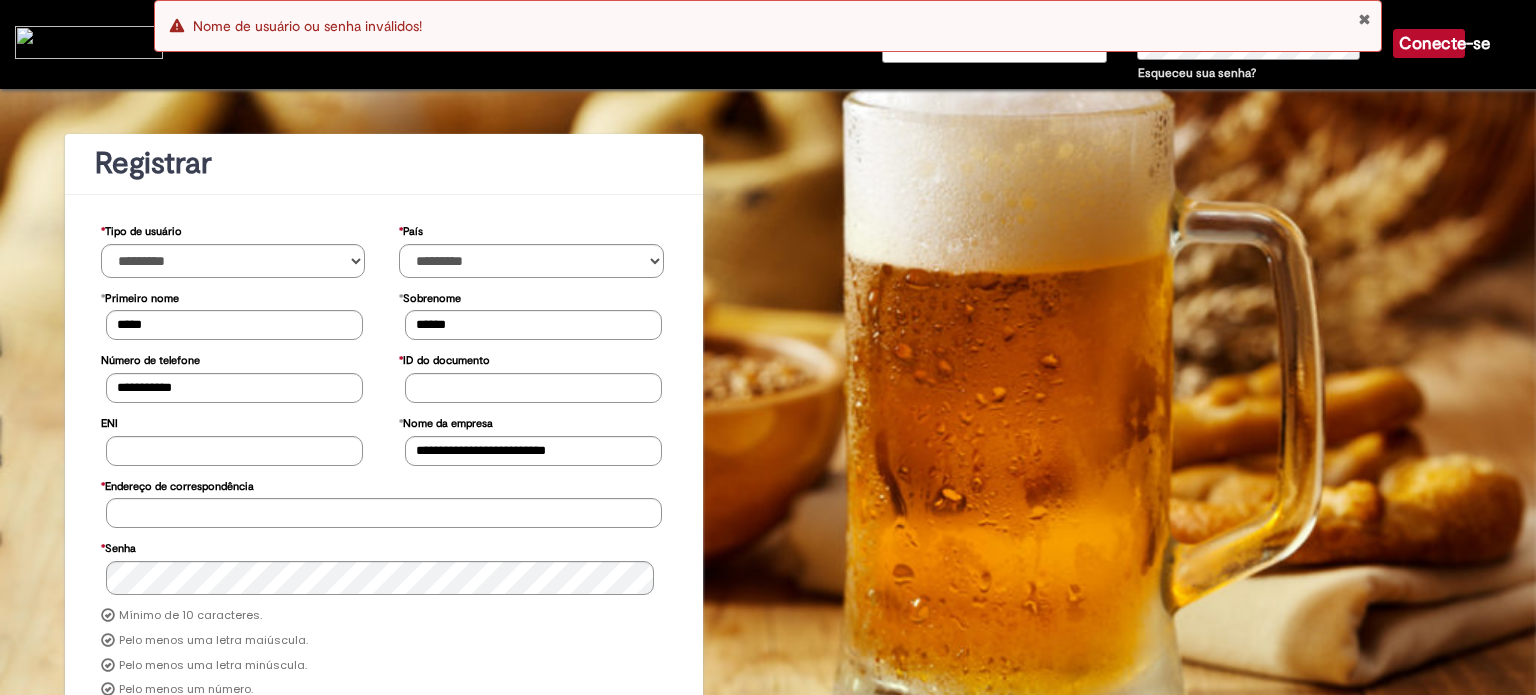 click at bounding box center [1364, 19] 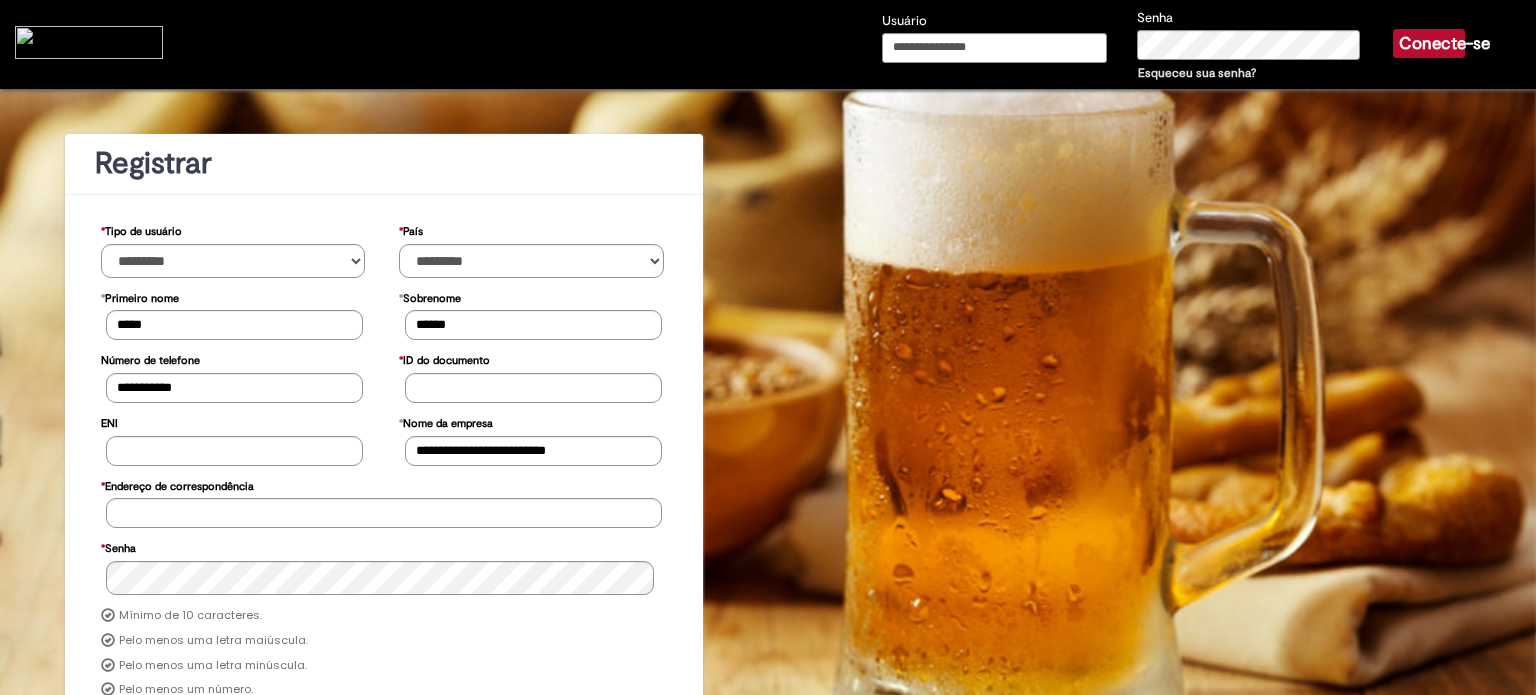 click on "Esqueceu sua senha?" at bounding box center (1197, 73) 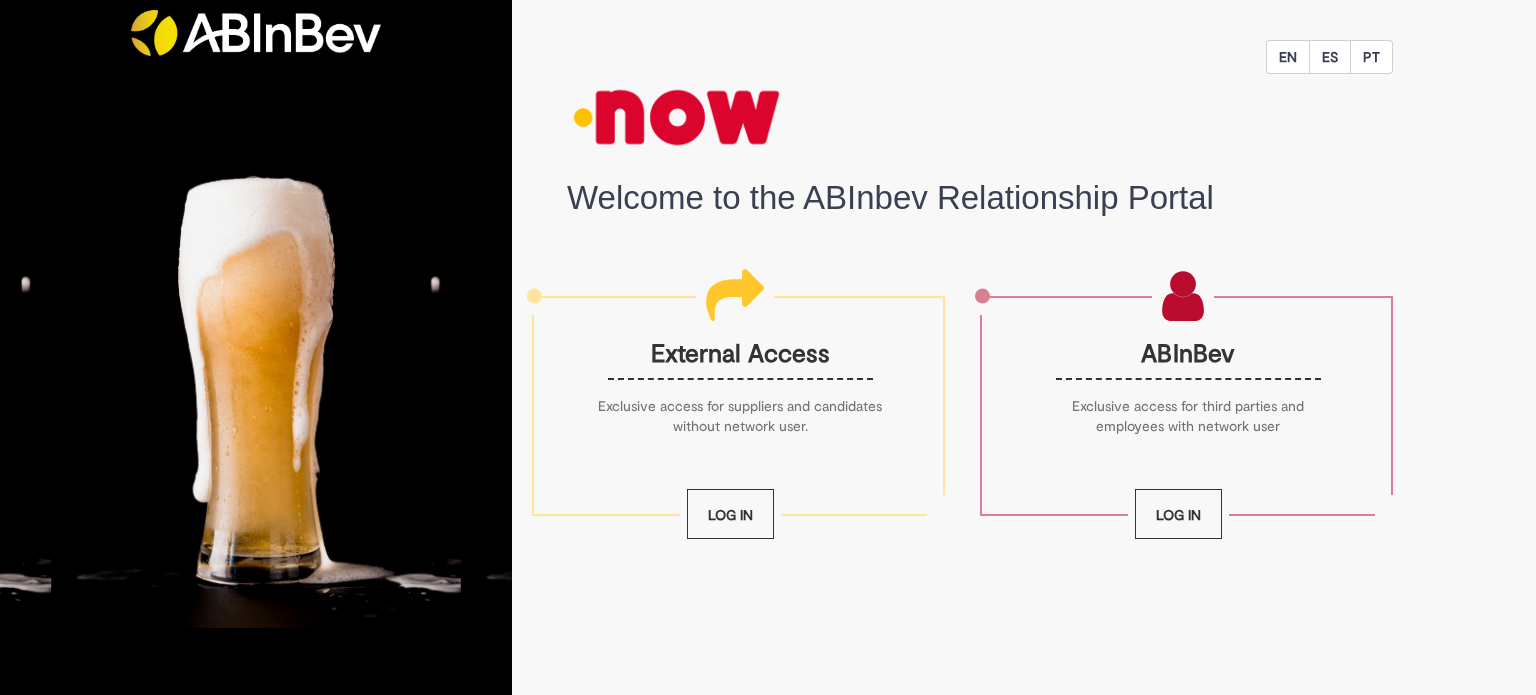scroll, scrollTop: 0, scrollLeft: 0, axis: both 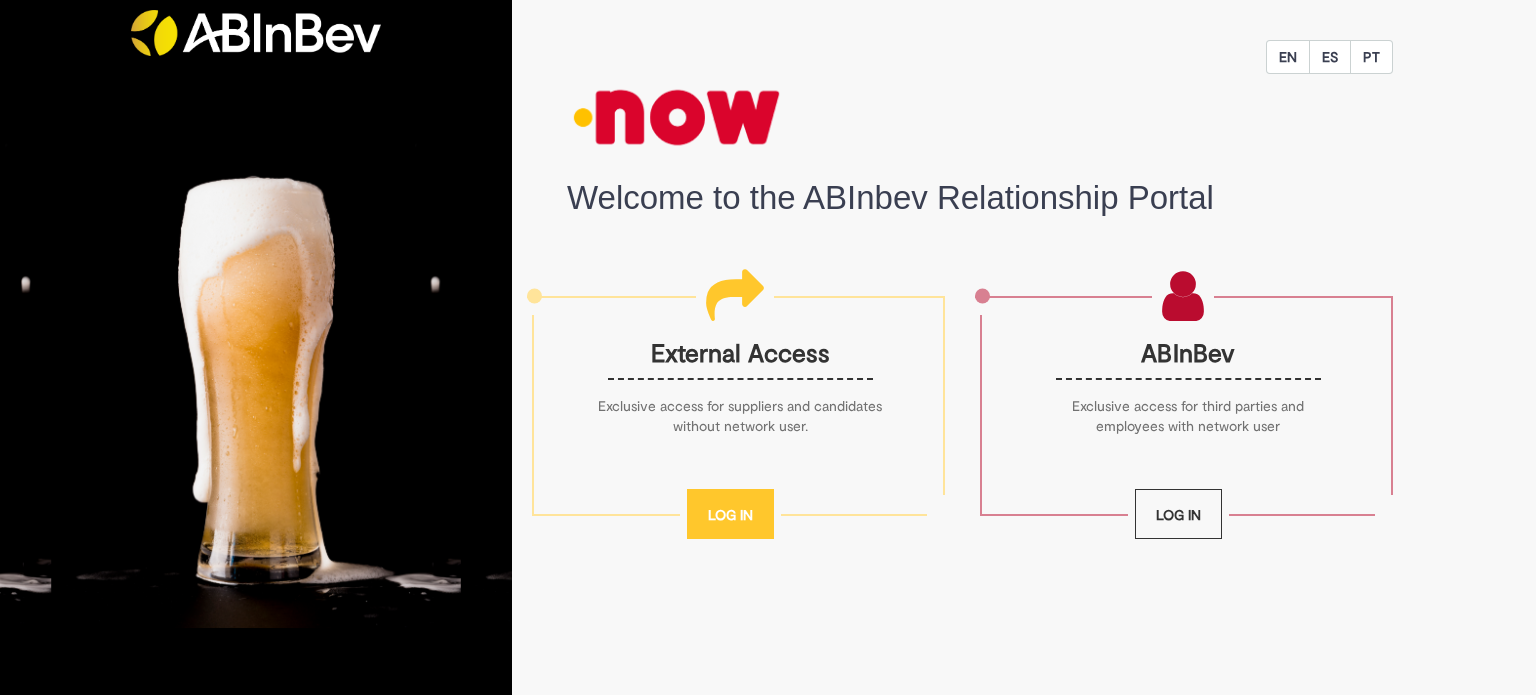 click on "Log In" at bounding box center (730, 514) 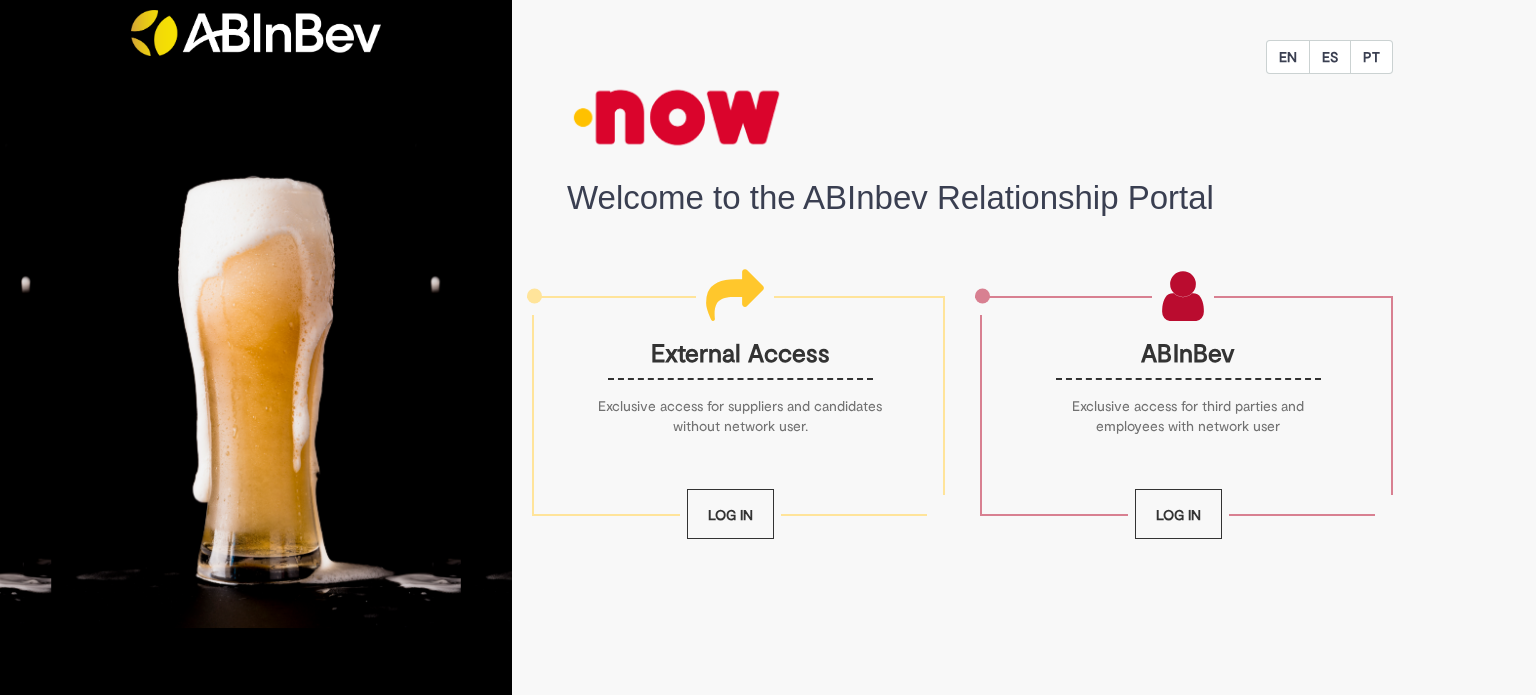 scroll, scrollTop: 0, scrollLeft: 0, axis: both 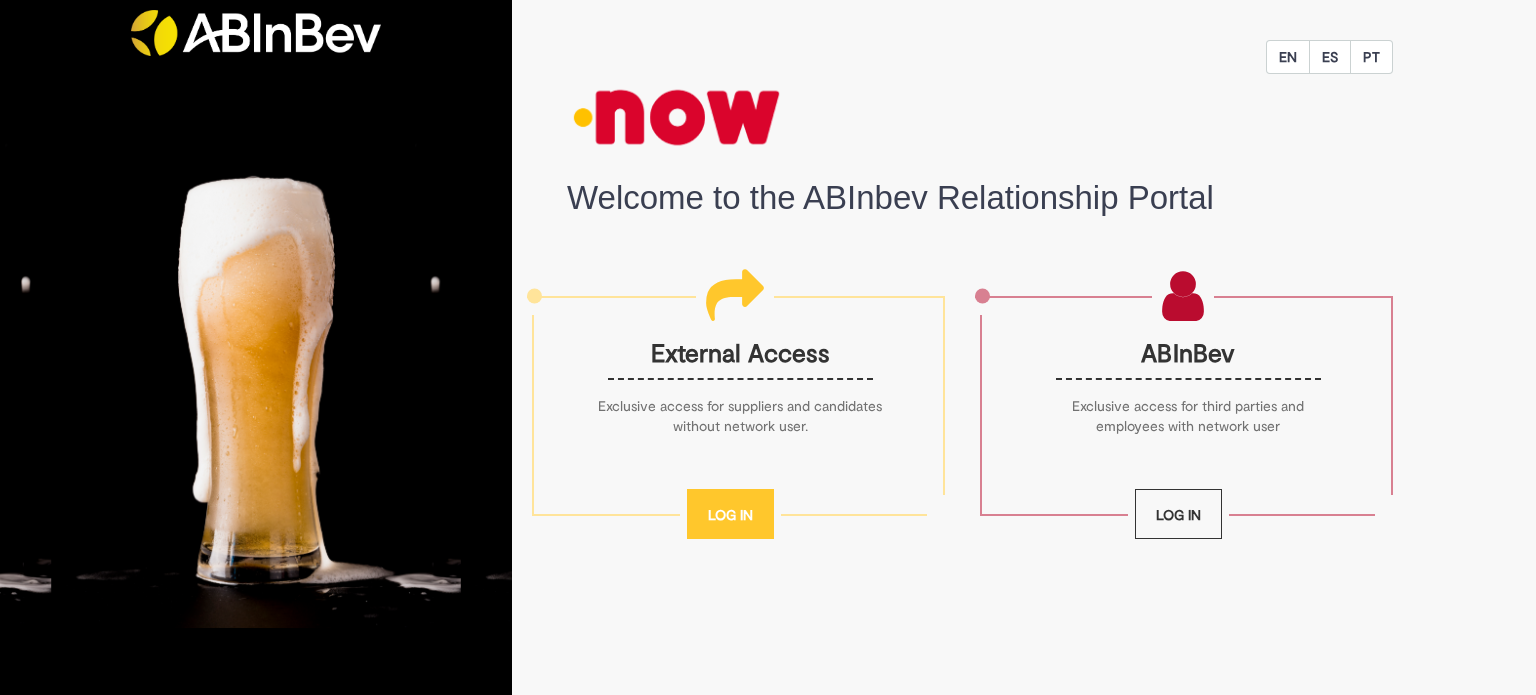 click on "Log In" at bounding box center (730, 514) 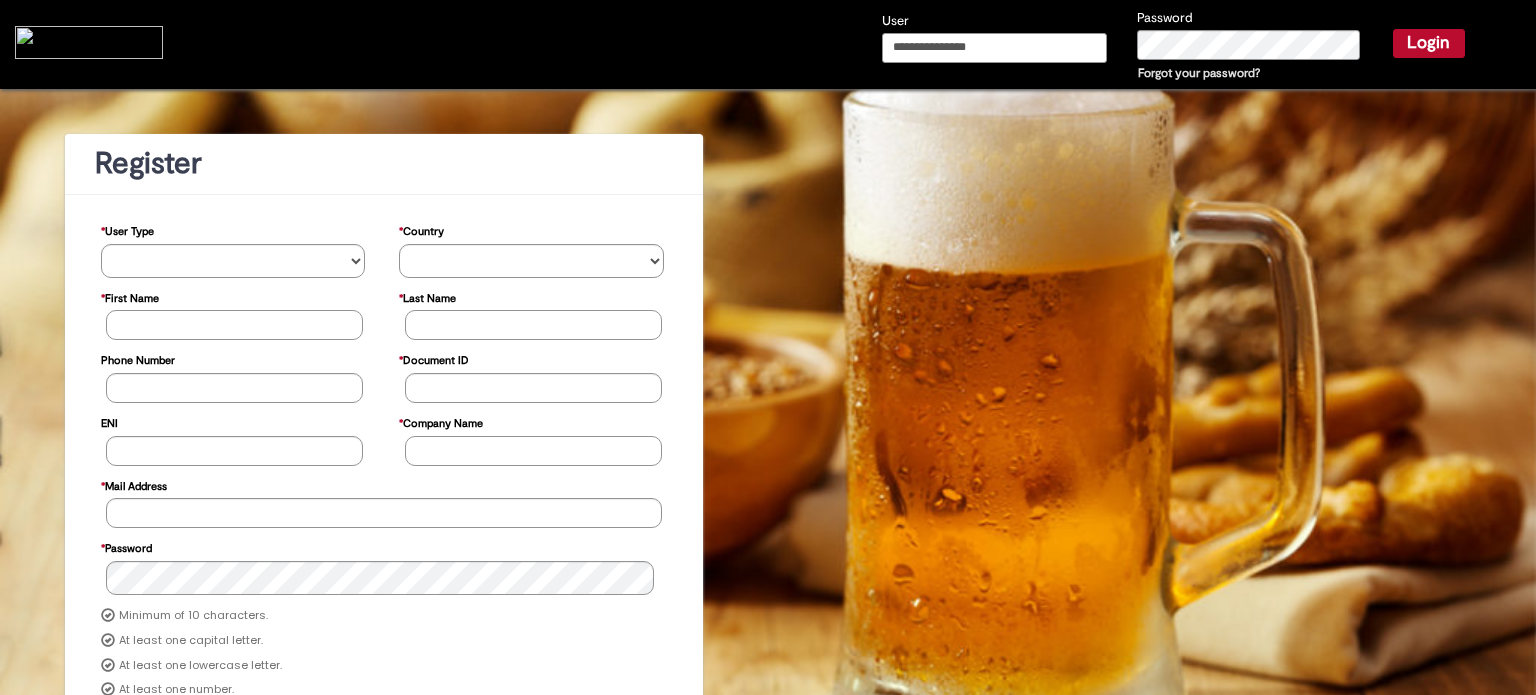 click on "User" at bounding box center (995, 48) 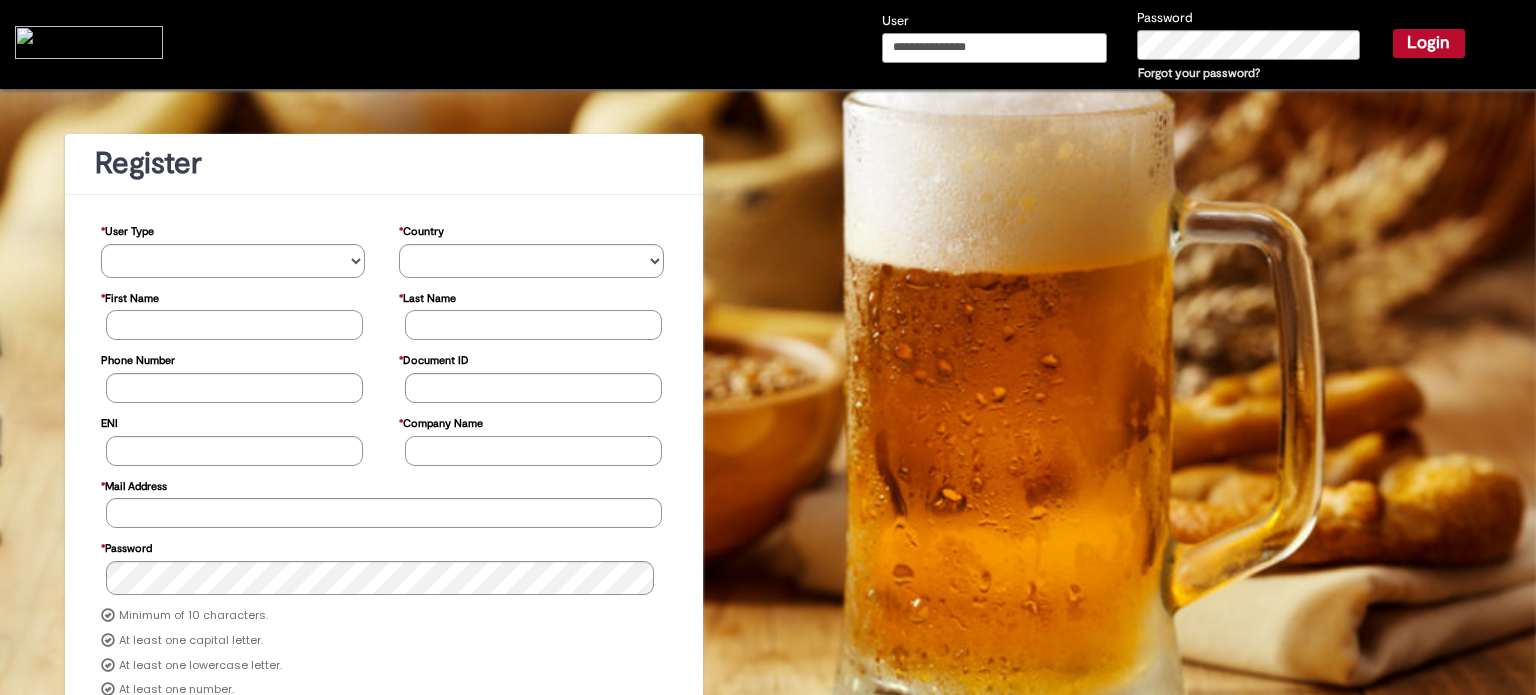 type on "**********" 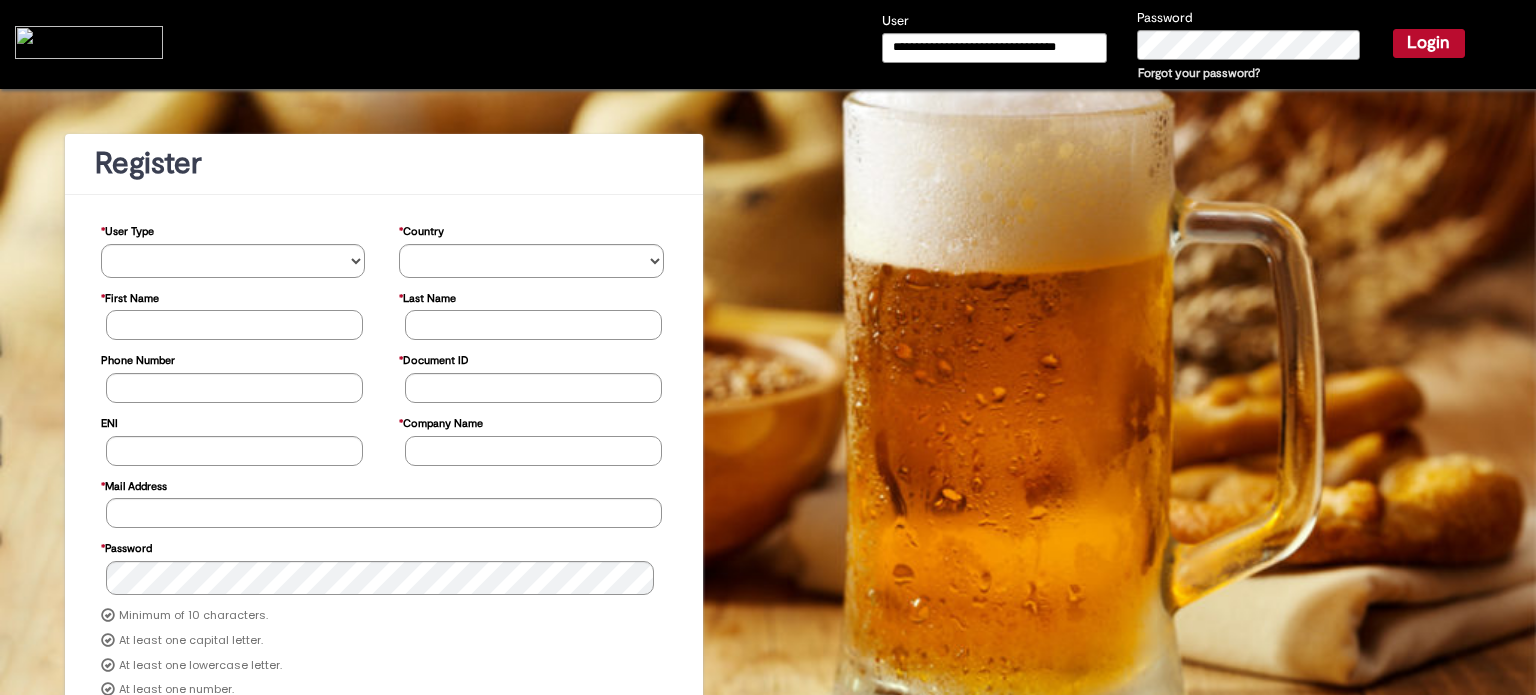 click on "Login" at bounding box center [1429, 43] 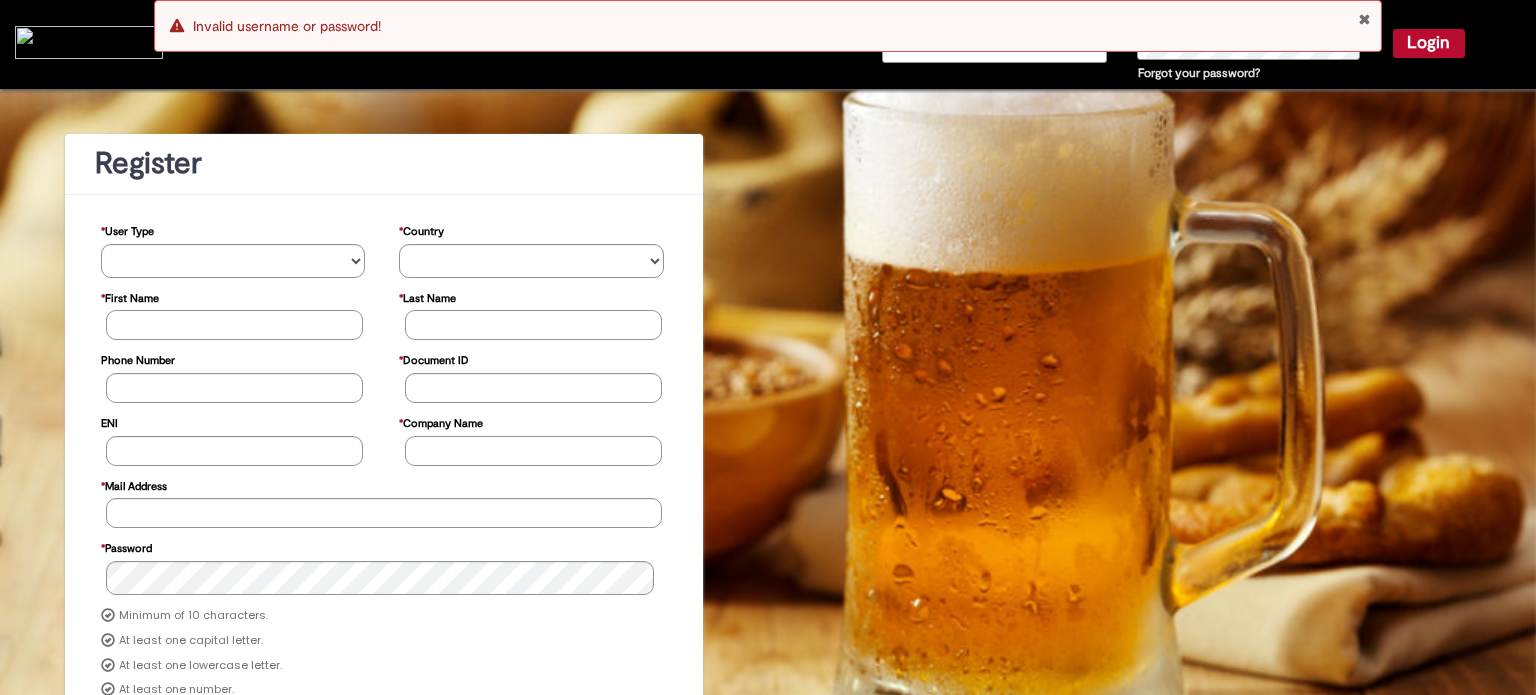 click on "Register
*  User Type            *********   ********   ******
*  Country            *********   *******   ******   *****   ********   *******
*  First Name
First Name is too long
*  Last Name
Last Name is too long
Phone Number
Numero de Celular muito longo.   Numero de Celular inválido.
*  CPF
CPF Invalido.
*  Document ID
ENI
*  Company Name
*  Mail Address" at bounding box center [768, 508] 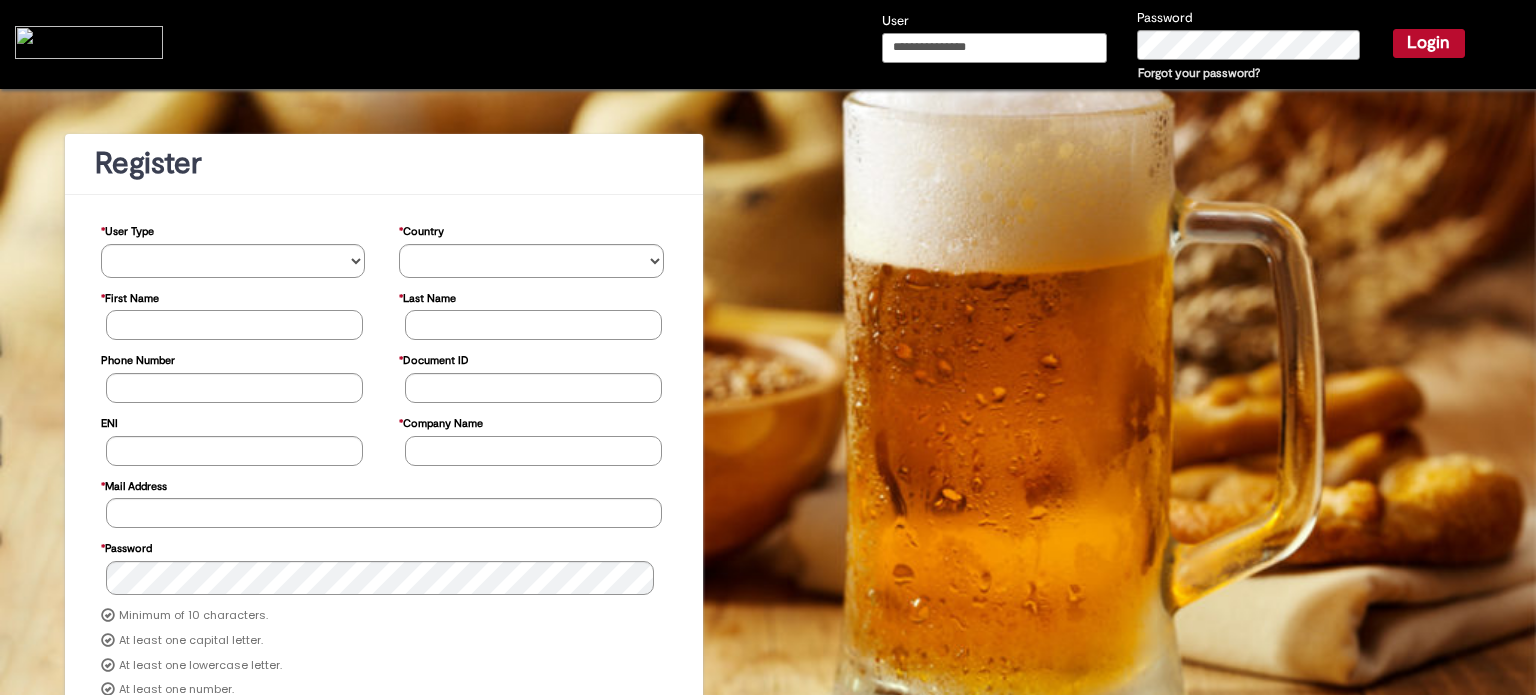 click on "User" at bounding box center [995, 48] 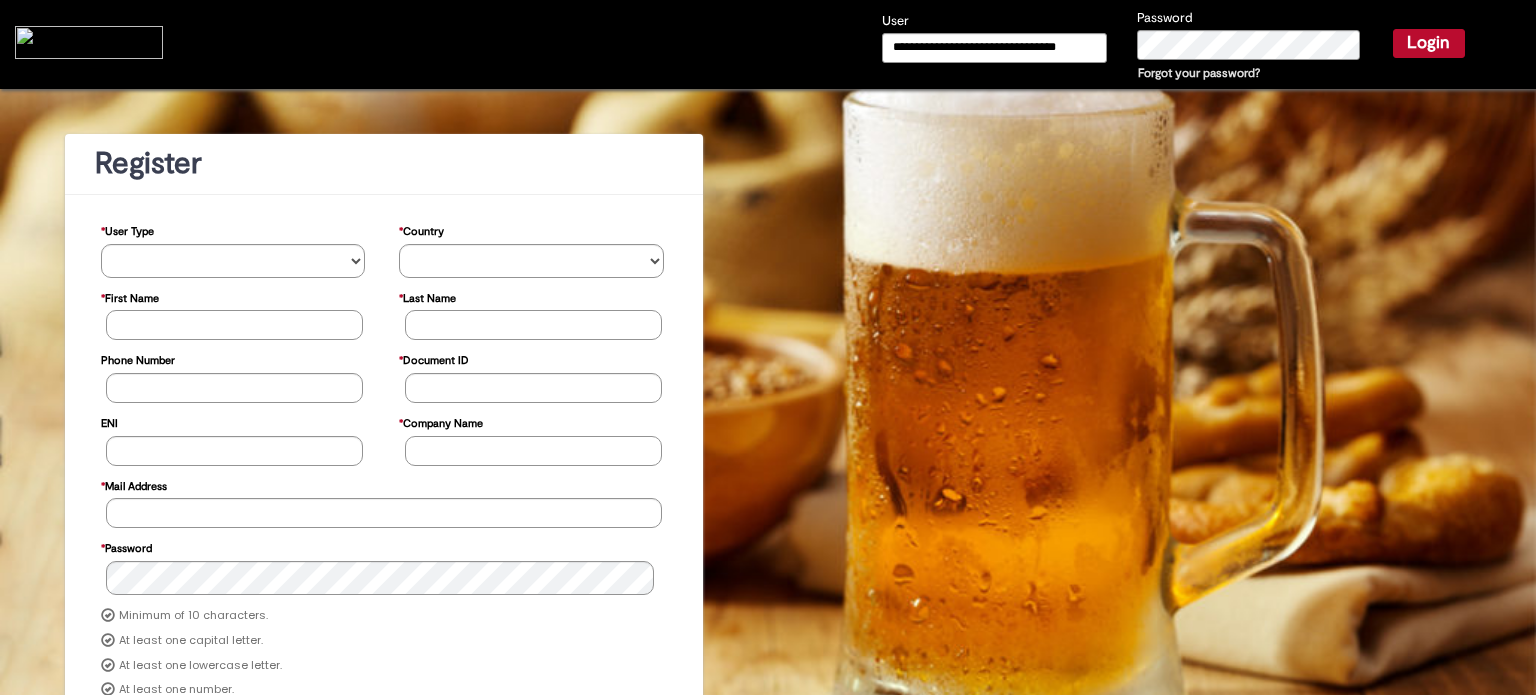 click on "Forgot your password?" at bounding box center (1199, 73) 